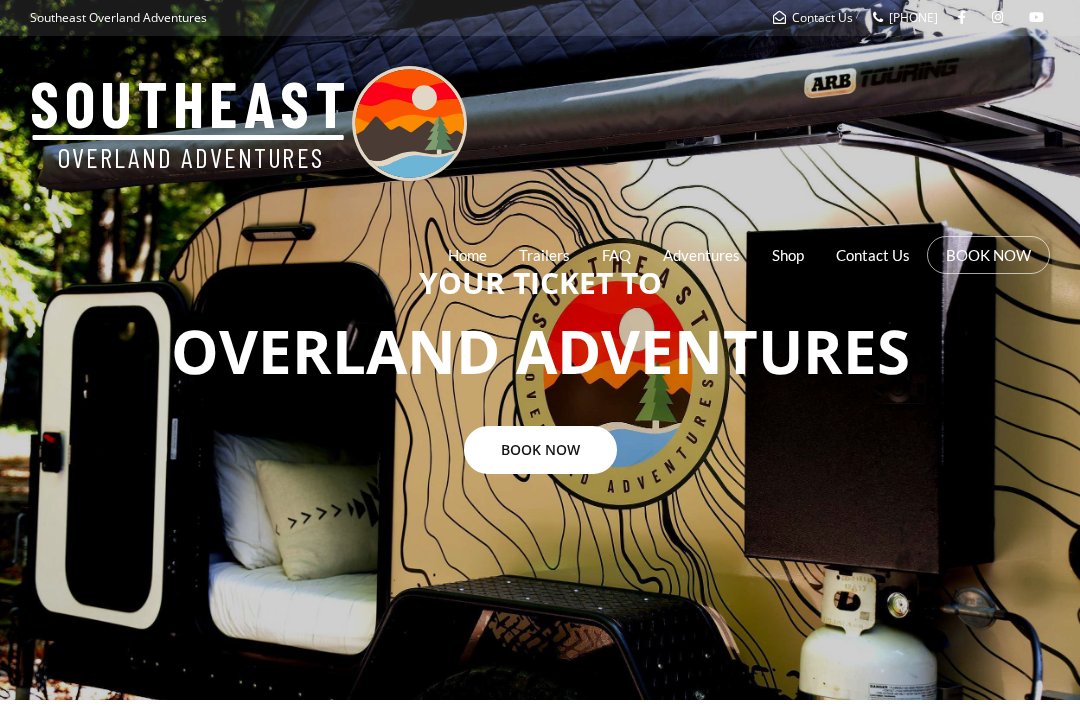 scroll, scrollTop: 0, scrollLeft: 0, axis: both 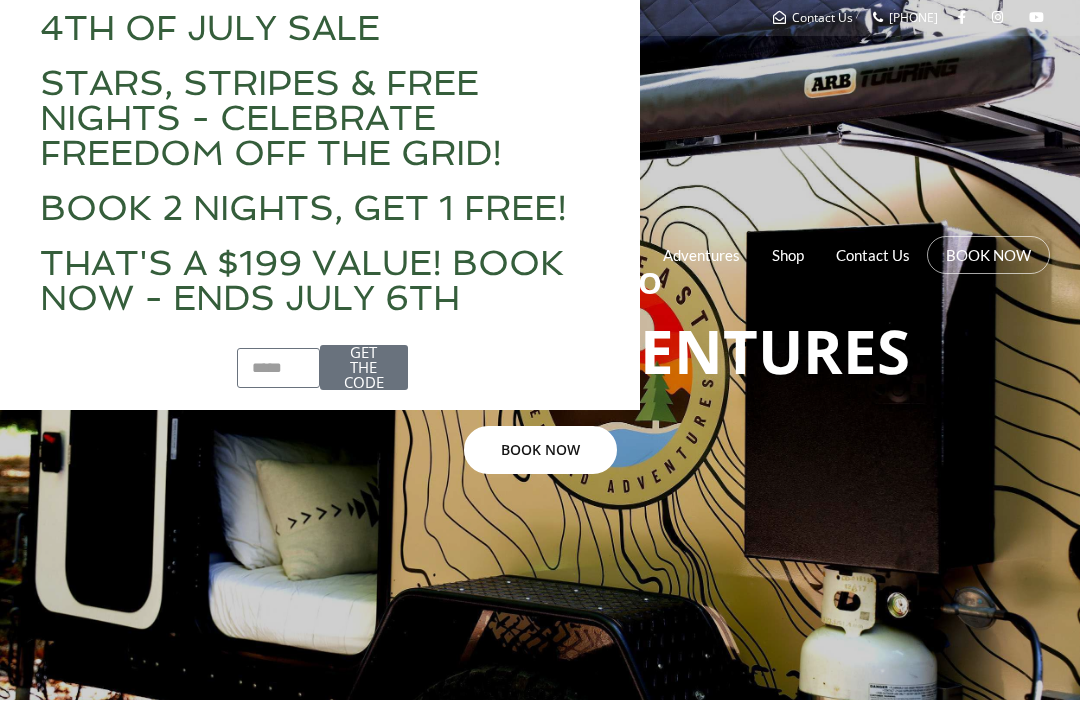 click on "4TH OF JULY SALE" at bounding box center [320, 27] 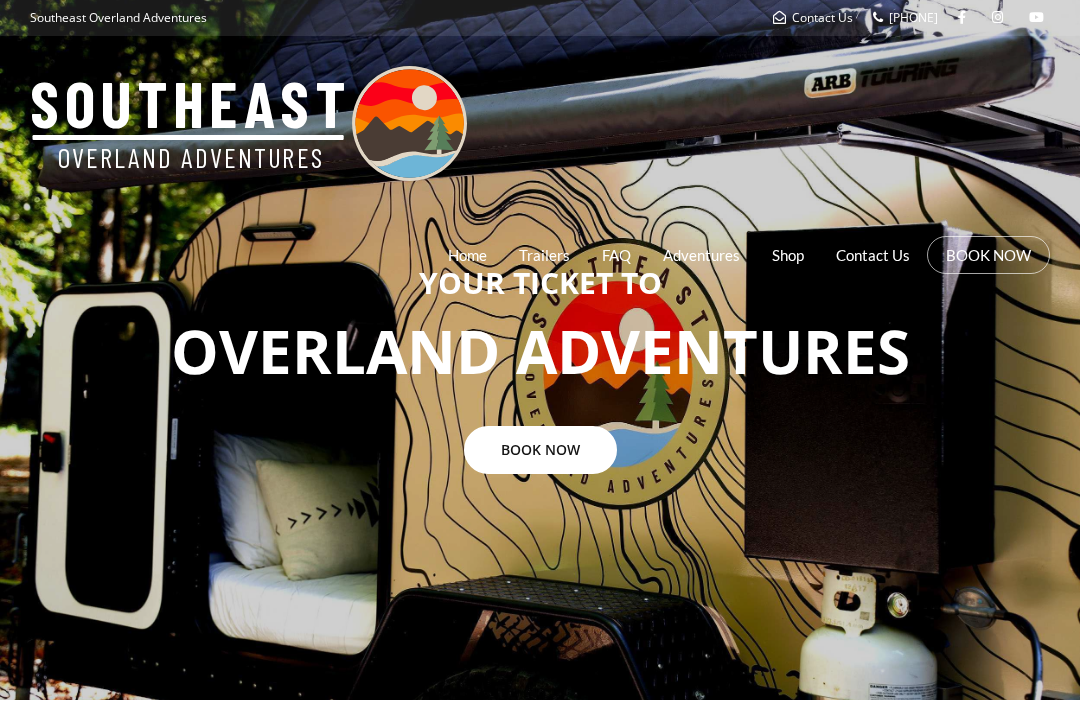 click on "BOOK NOW" at bounding box center [540, 450] 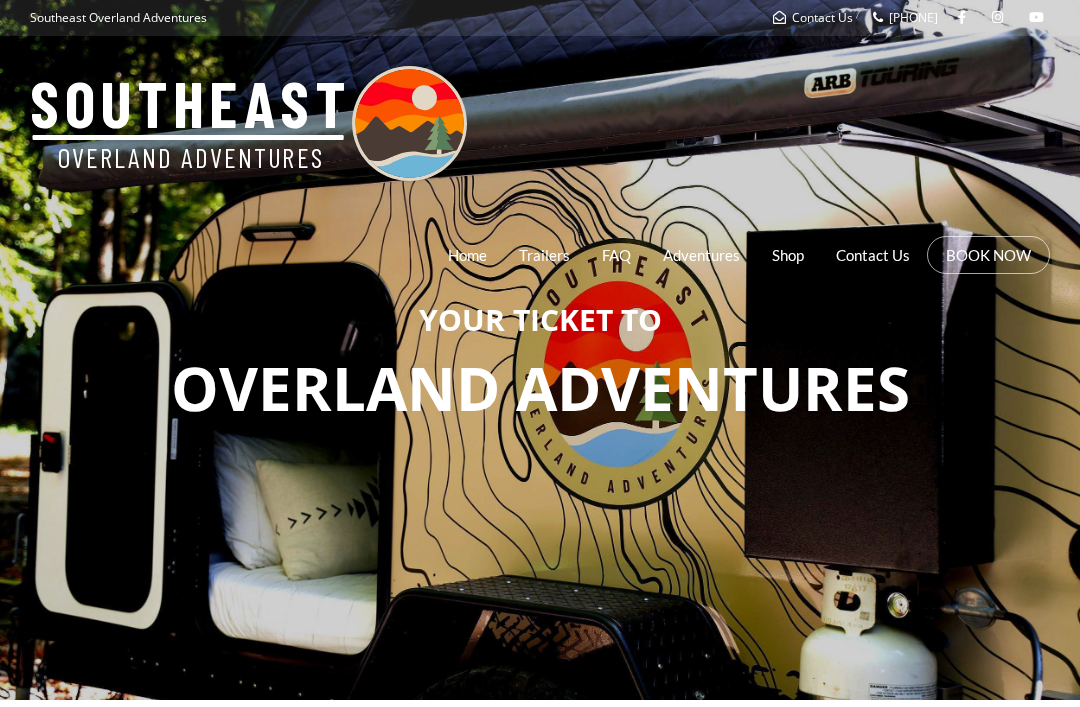 scroll, scrollTop: 0, scrollLeft: 0, axis: both 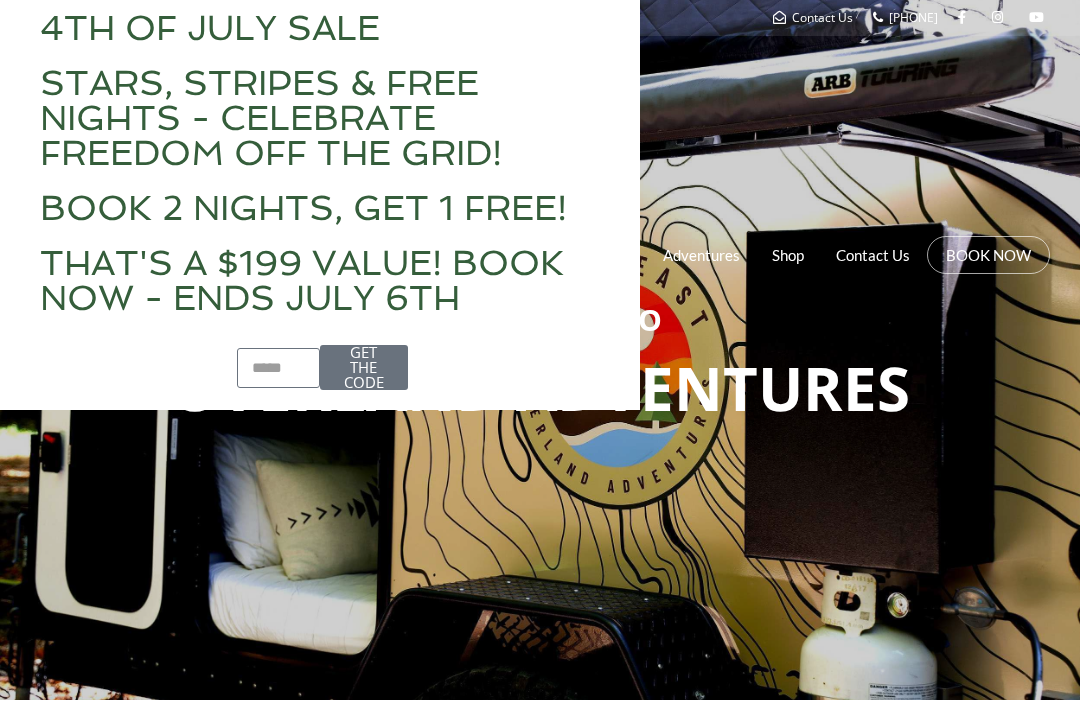 click at bounding box center (0, 0) 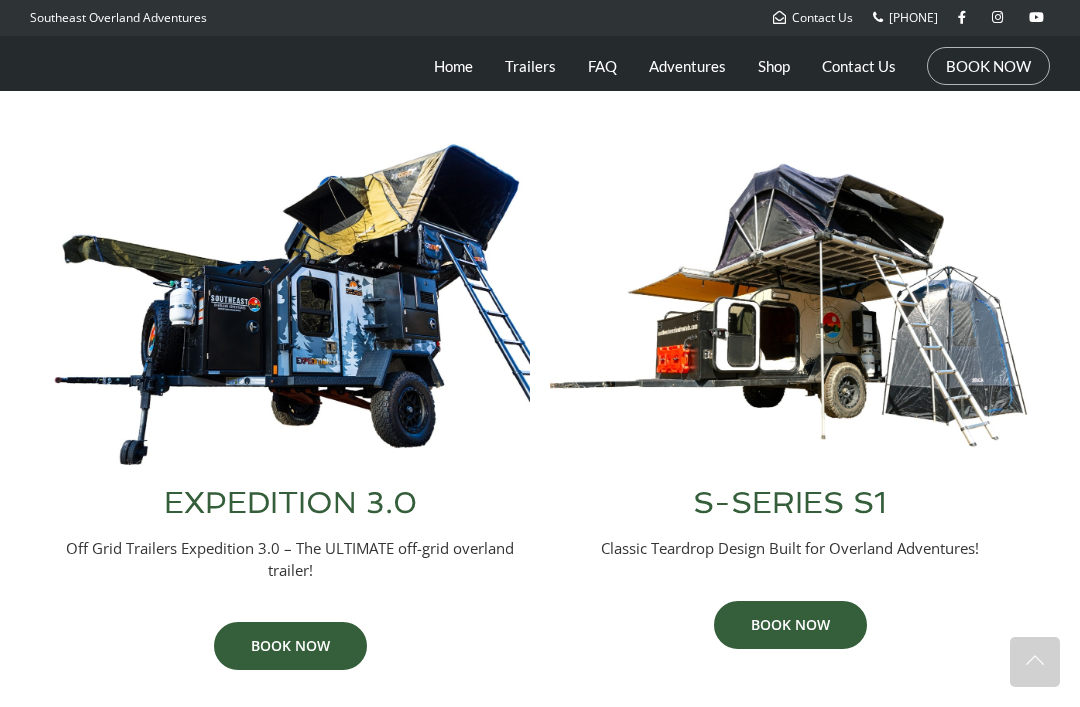 scroll, scrollTop: 768, scrollLeft: 0, axis: vertical 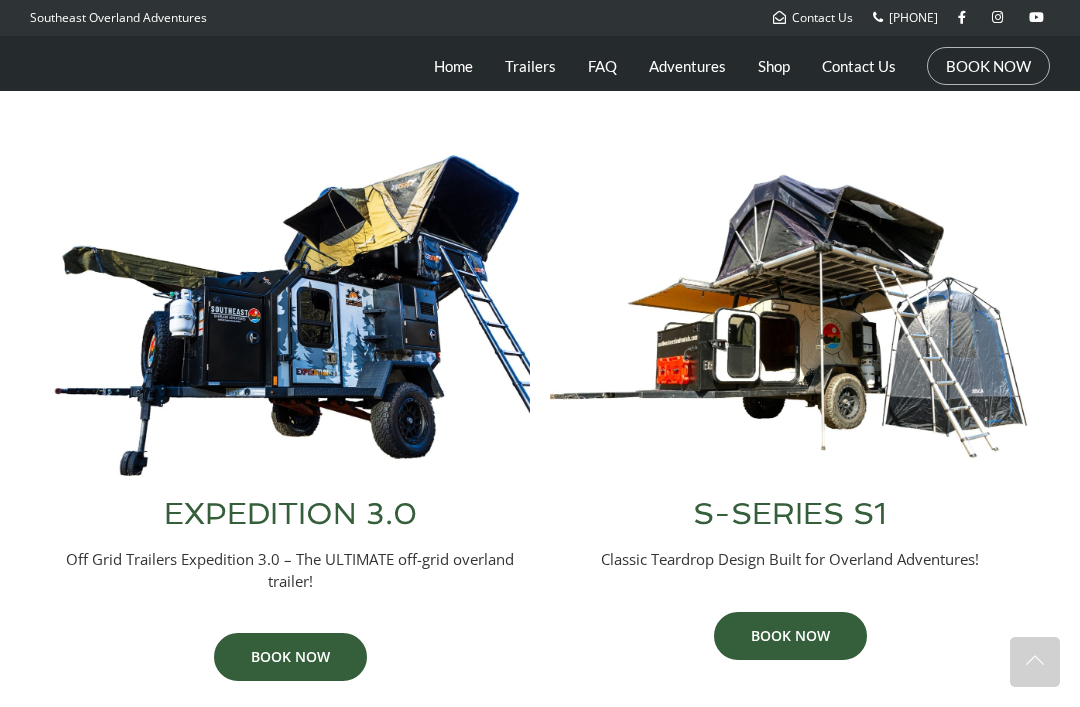 click on "BOOK NOW" at bounding box center [290, 657] 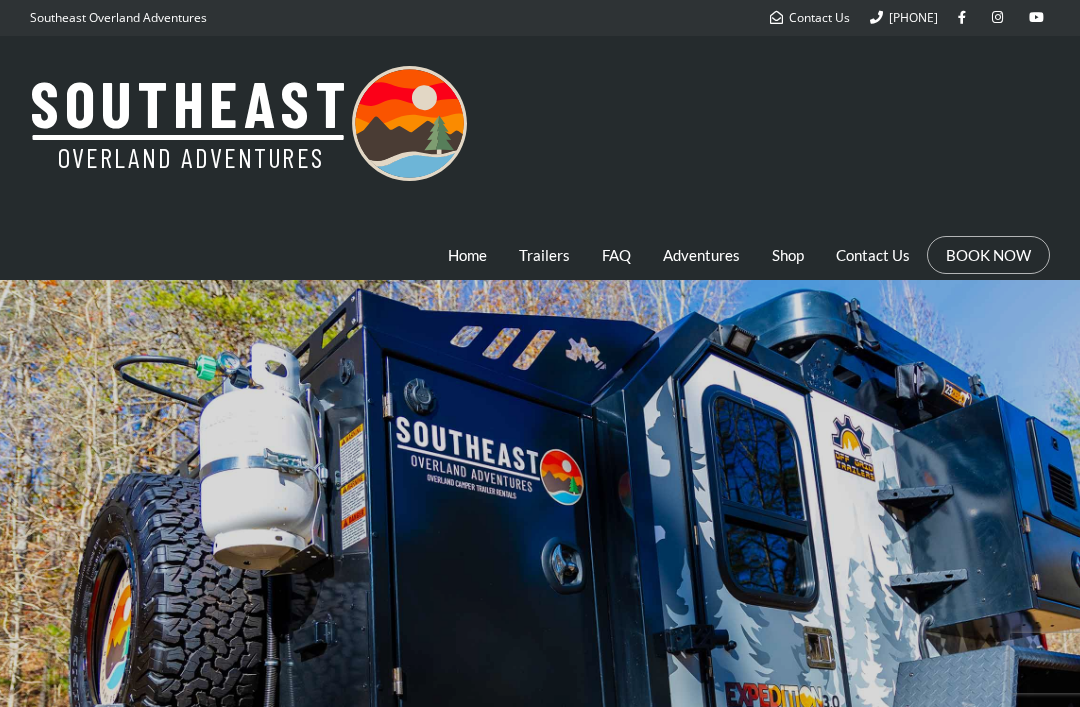 scroll, scrollTop: 0, scrollLeft: 0, axis: both 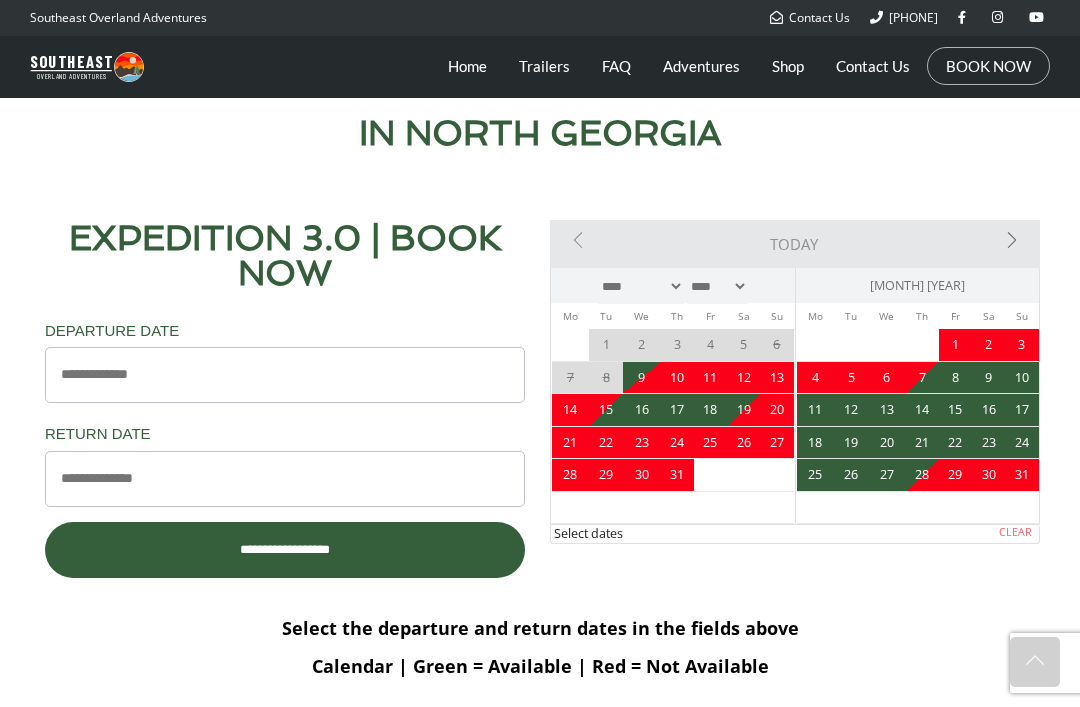 click on "Next>" at bounding box center (962, 240) 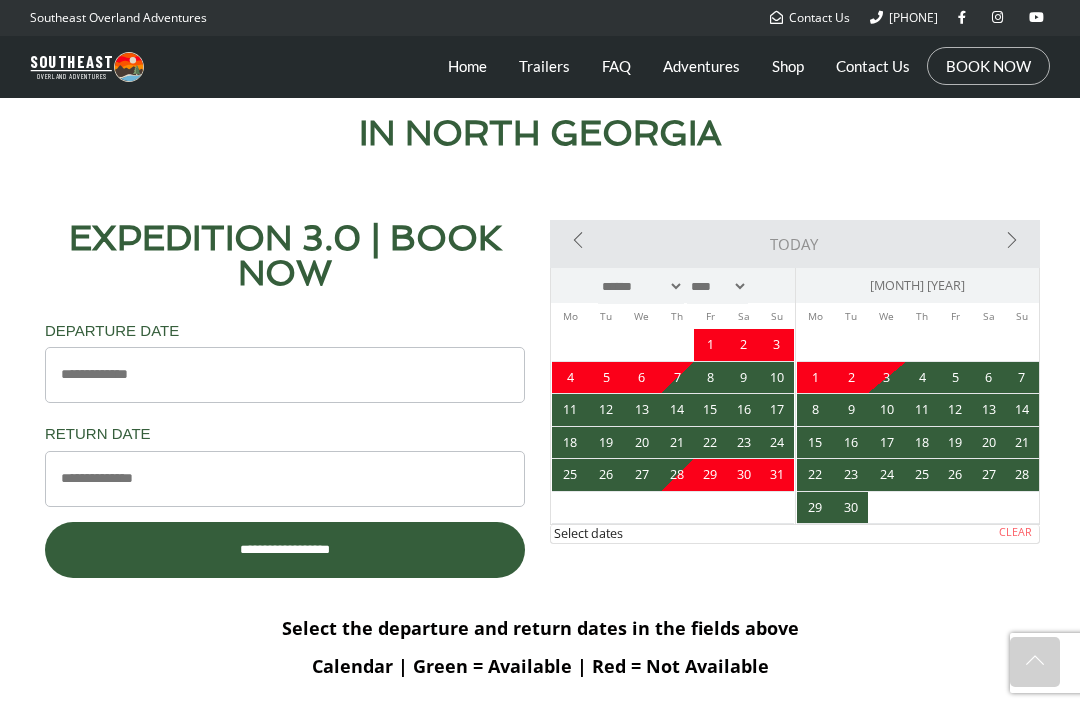 click on "Next>" at bounding box center (962, 240) 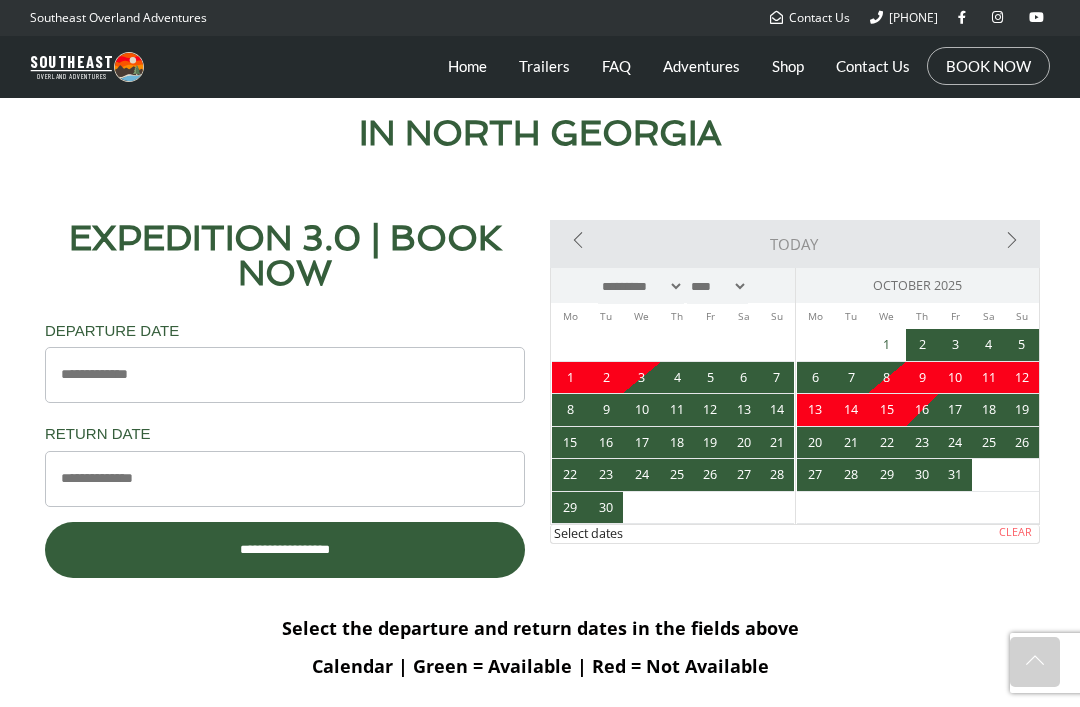 click on "1" at bounding box center (887, 345) 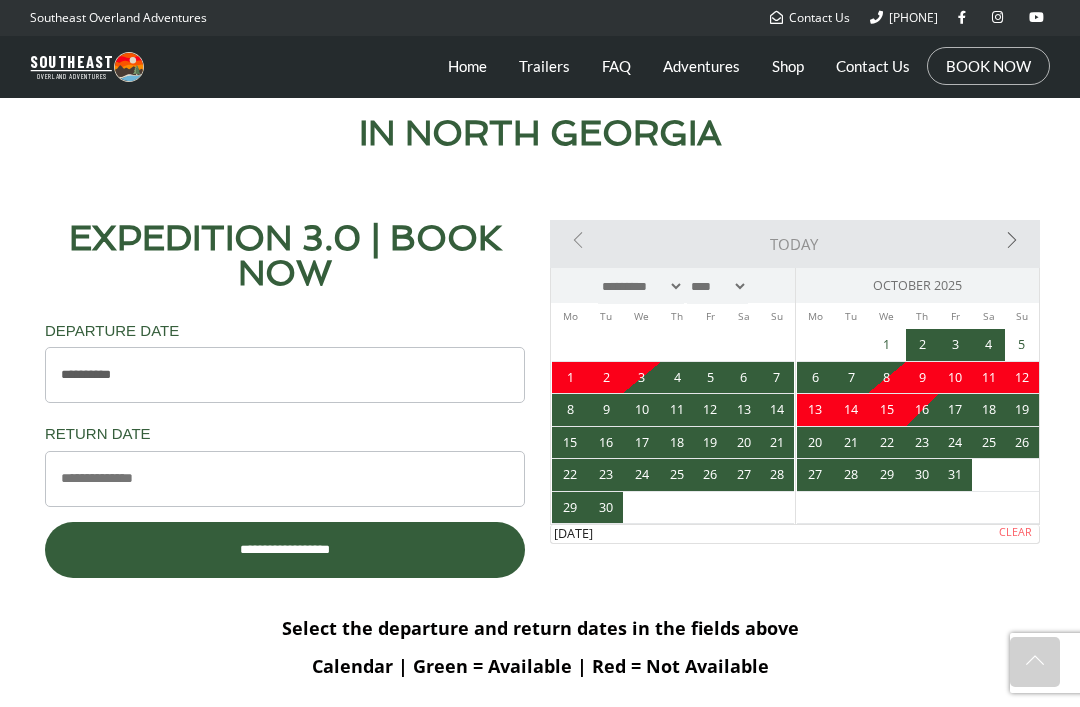 click on "Return Date				 *" at bounding box center (285, 479) 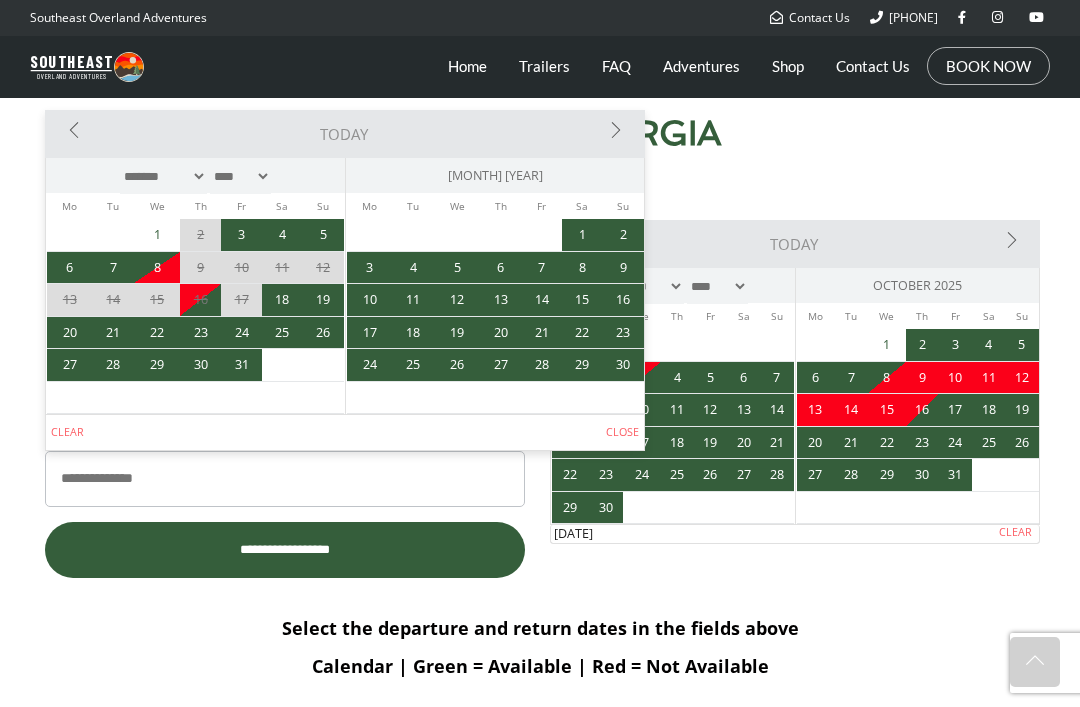 click on "5" at bounding box center (323, 235) 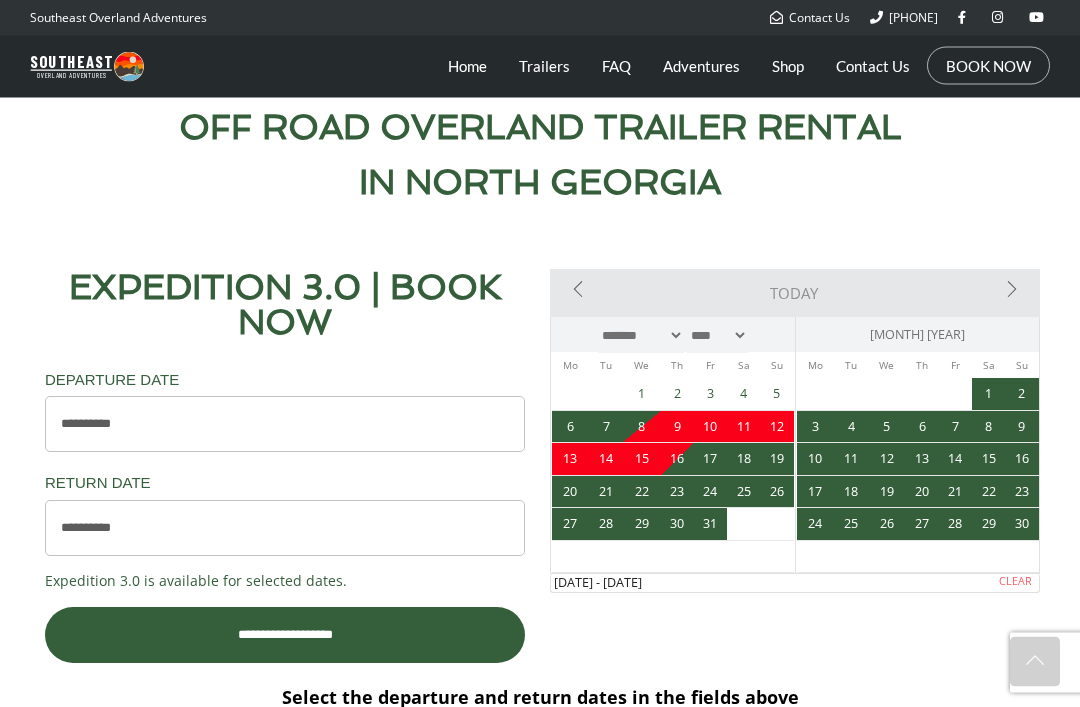 scroll, scrollTop: 1083, scrollLeft: 0, axis: vertical 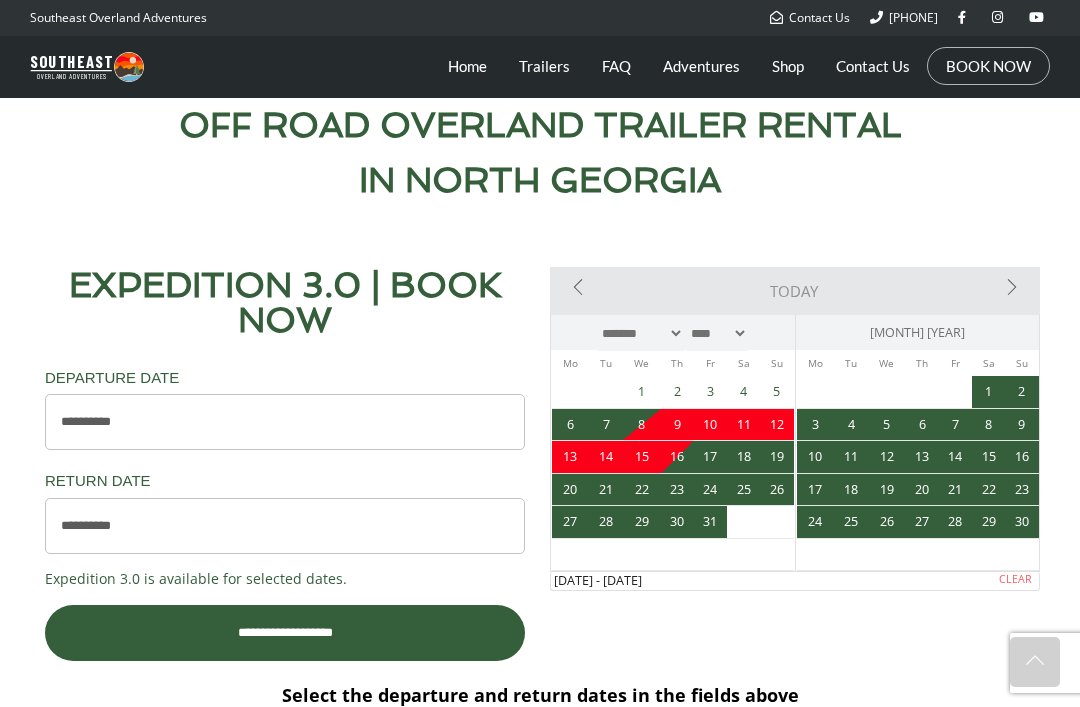 click on "**********" at bounding box center [285, 633] 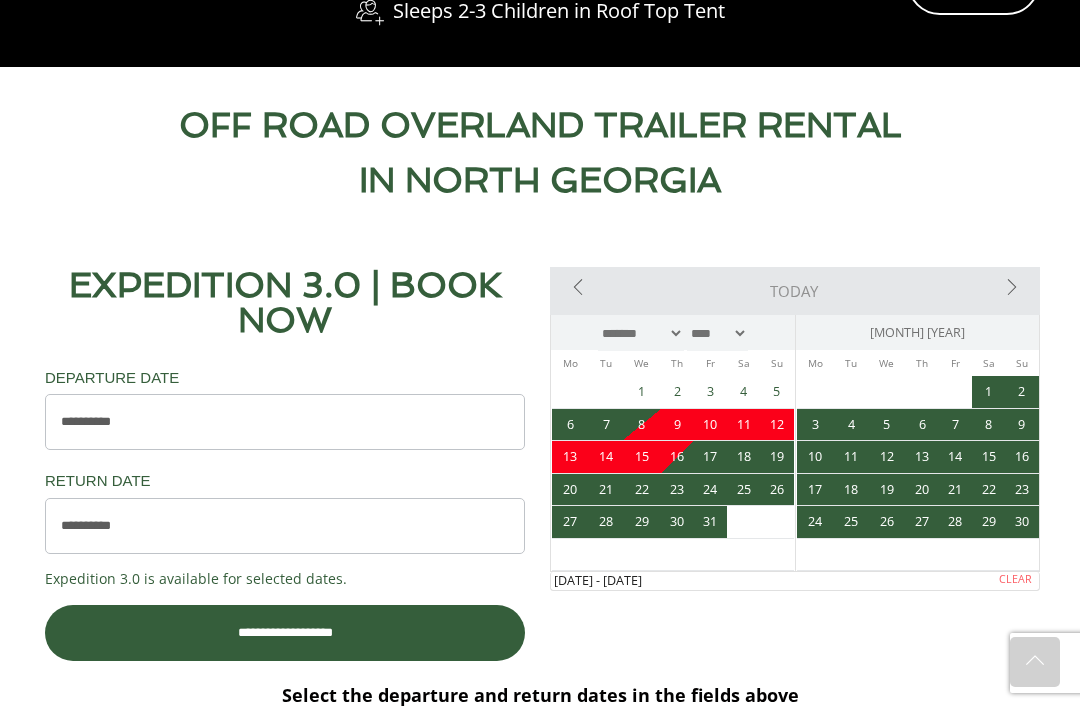 scroll, scrollTop: 1147, scrollLeft: 0, axis: vertical 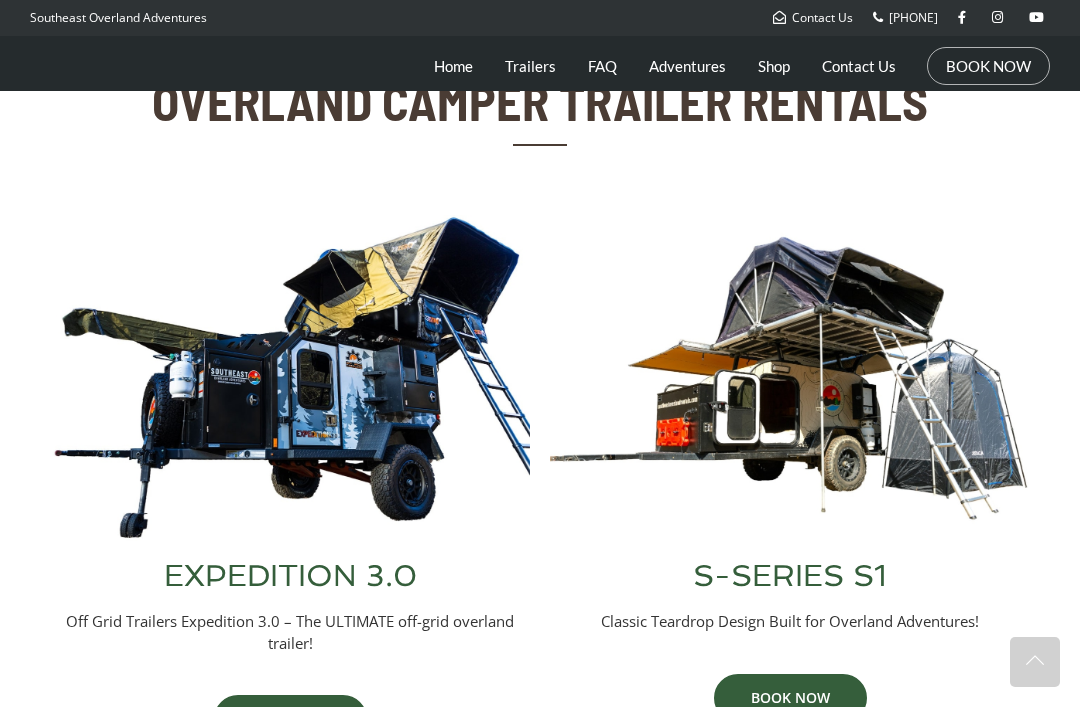 click at bounding box center [290, 378] 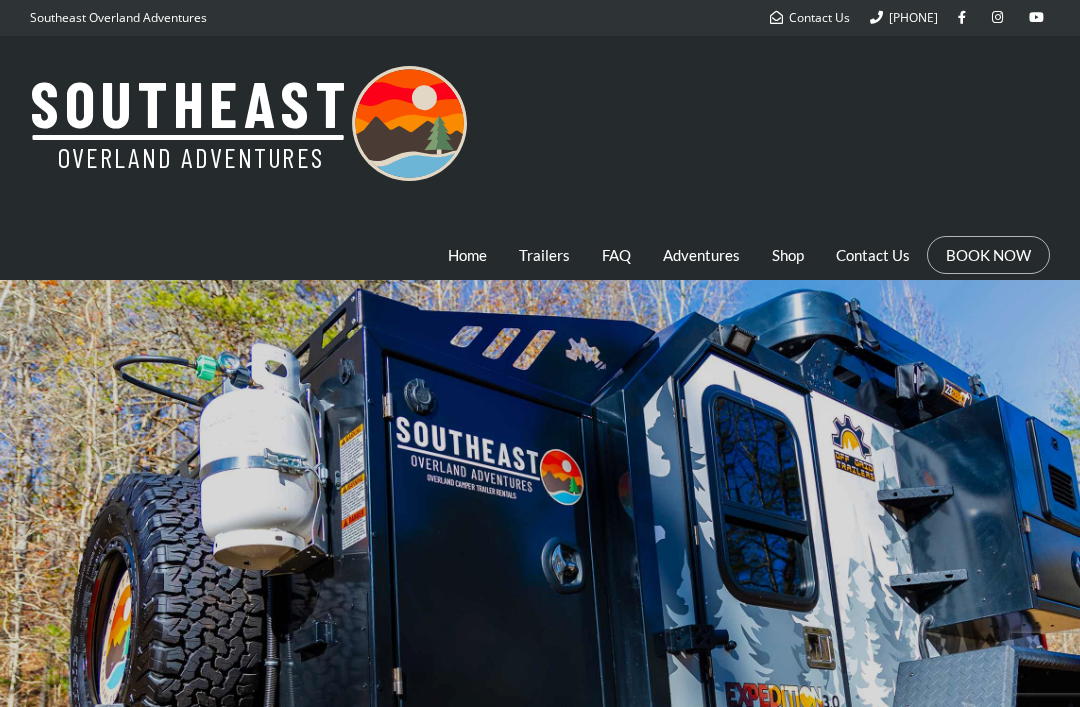 scroll, scrollTop: 0, scrollLeft: 0, axis: both 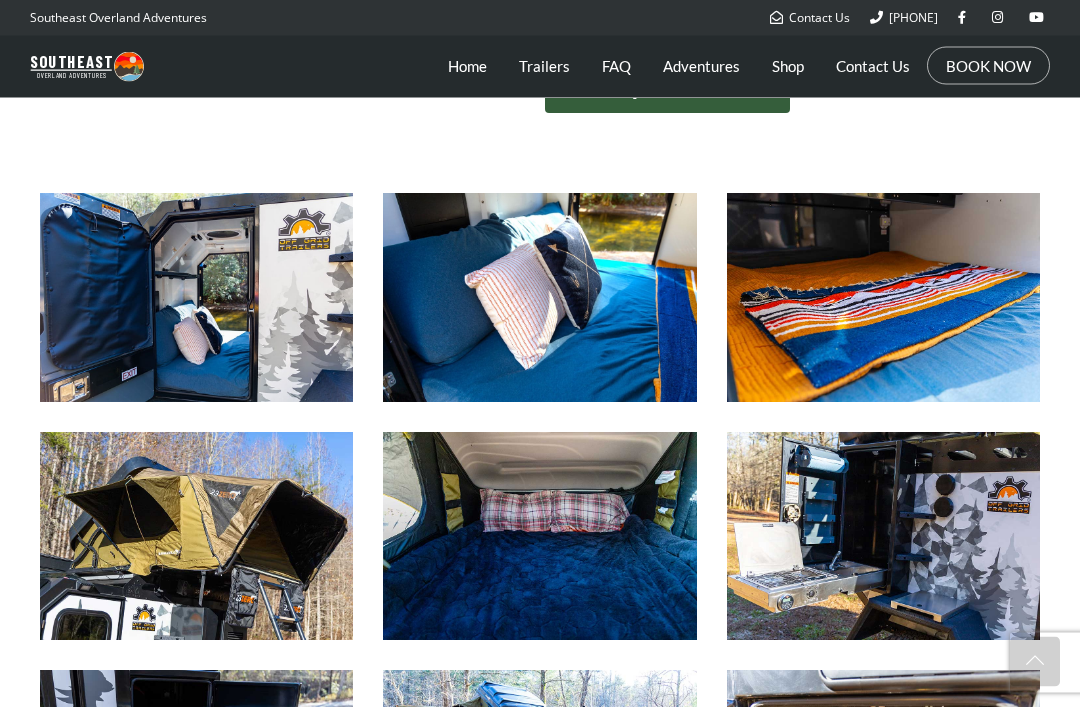 click at bounding box center [196, 298] 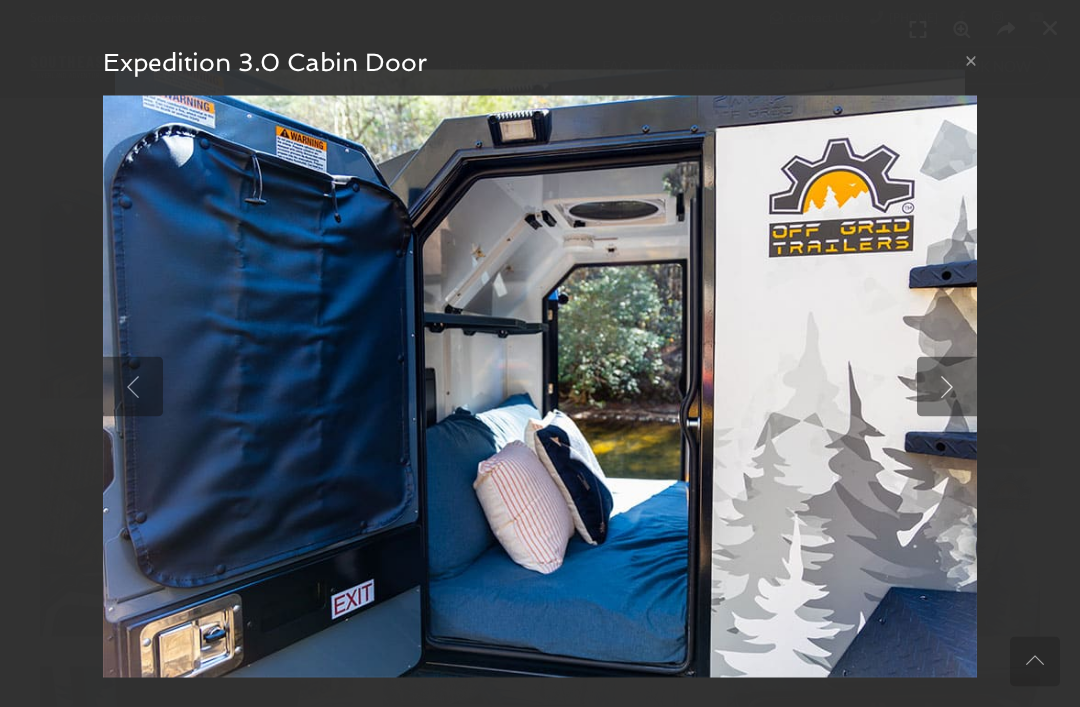 scroll, scrollTop: 1813, scrollLeft: 0, axis: vertical 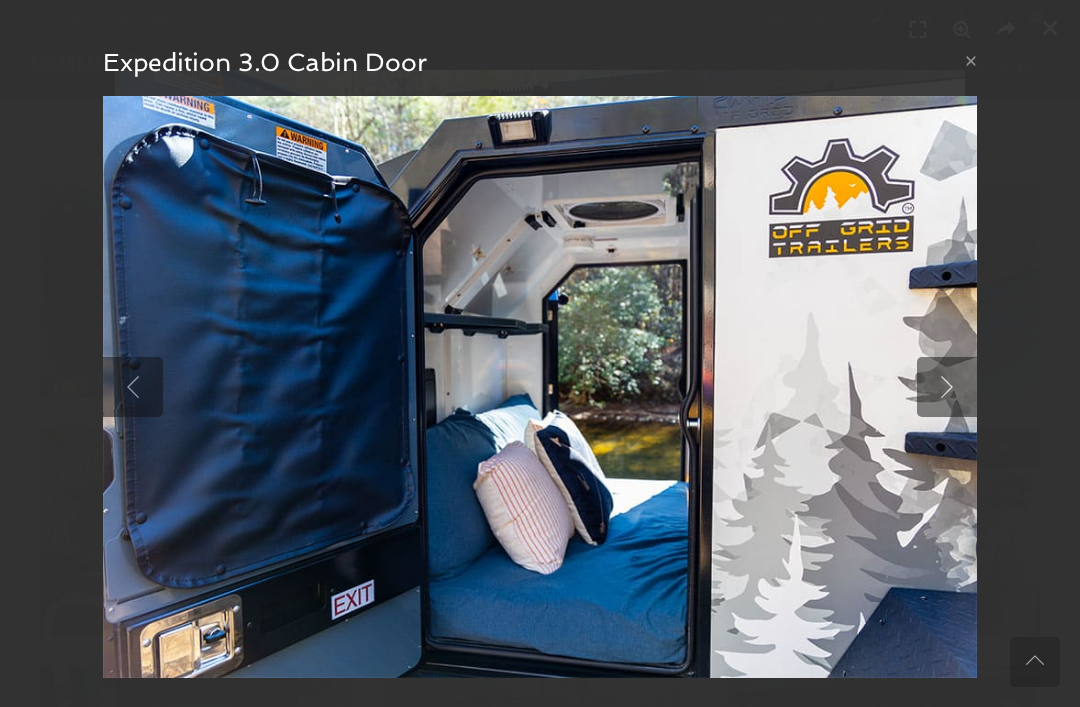click at bounding box center (947, 387) 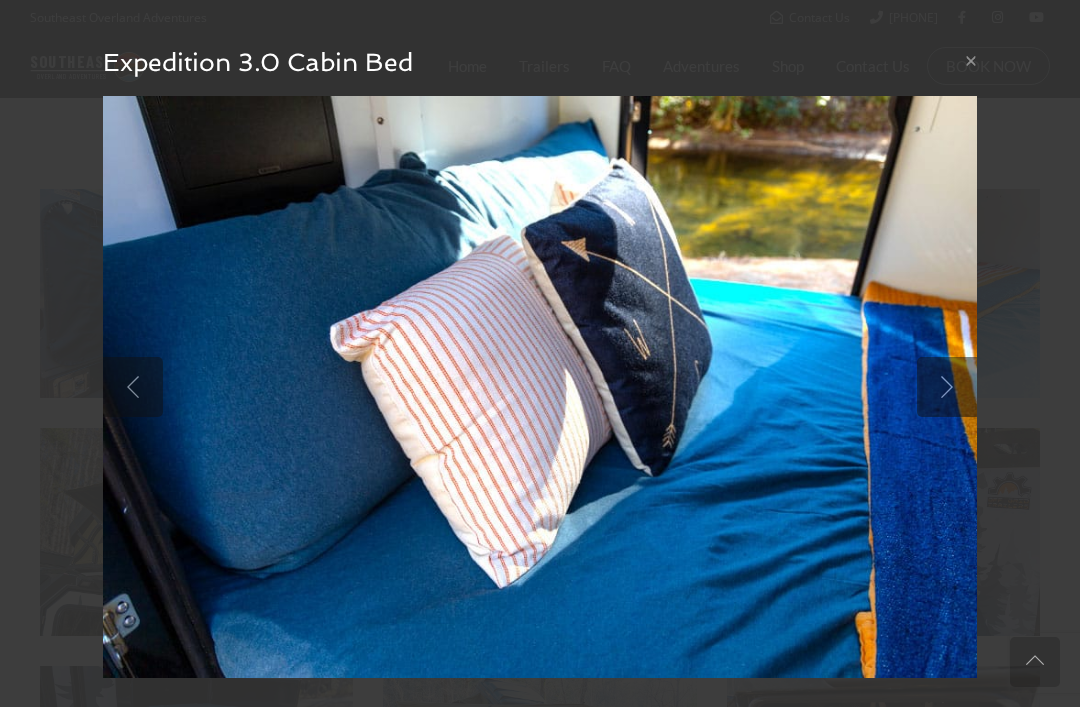 click at bounding box center (947, 387) 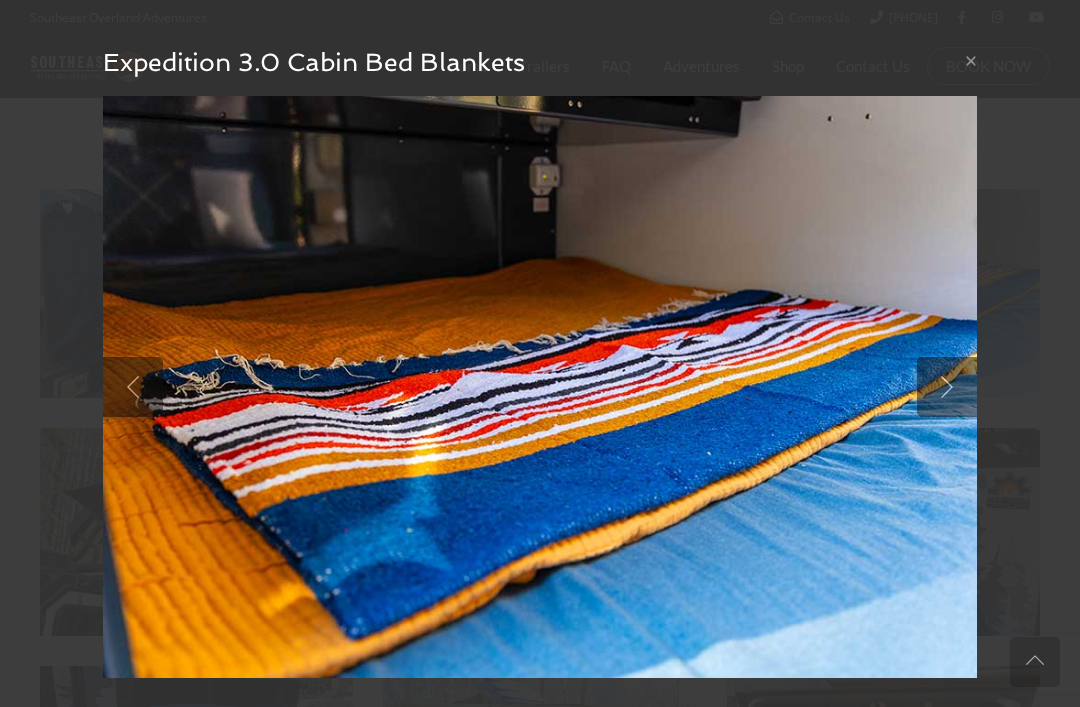 click at bounding box center (947, 387) 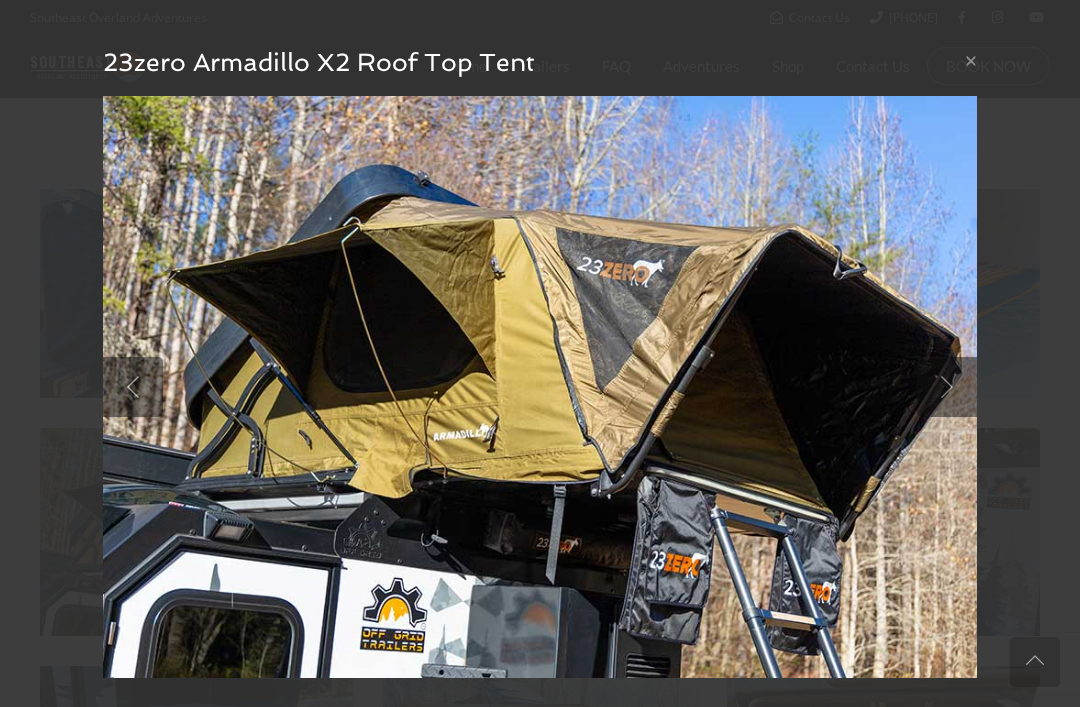 click at bounding box center (947, 387) 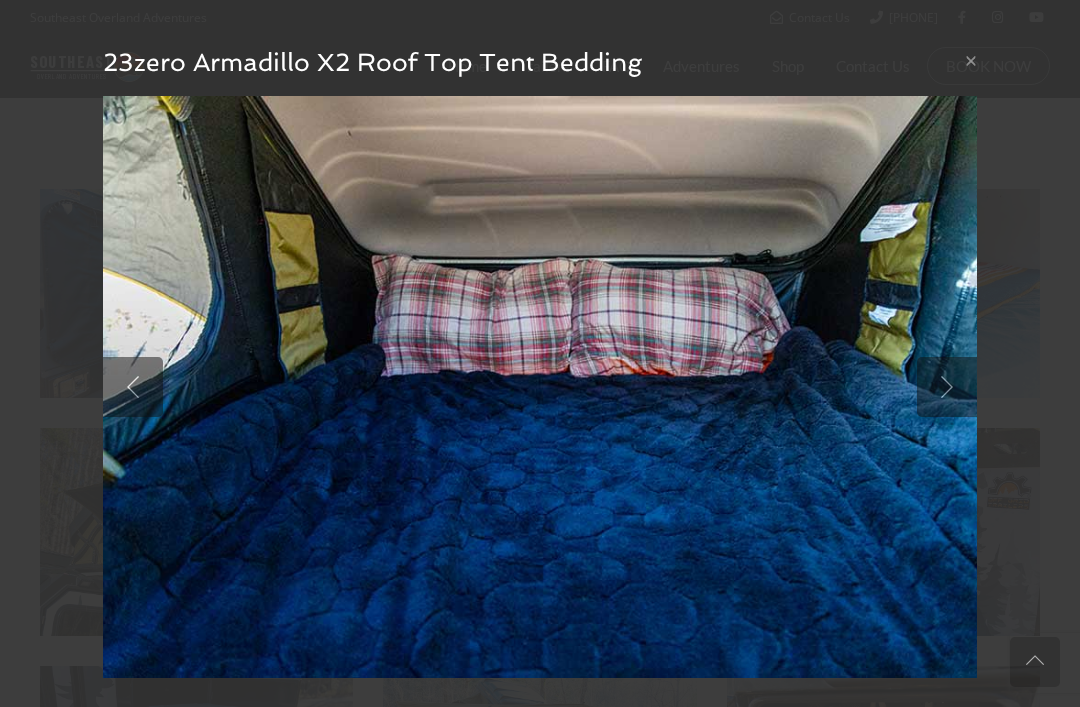 click at bounding box center [947, 387] 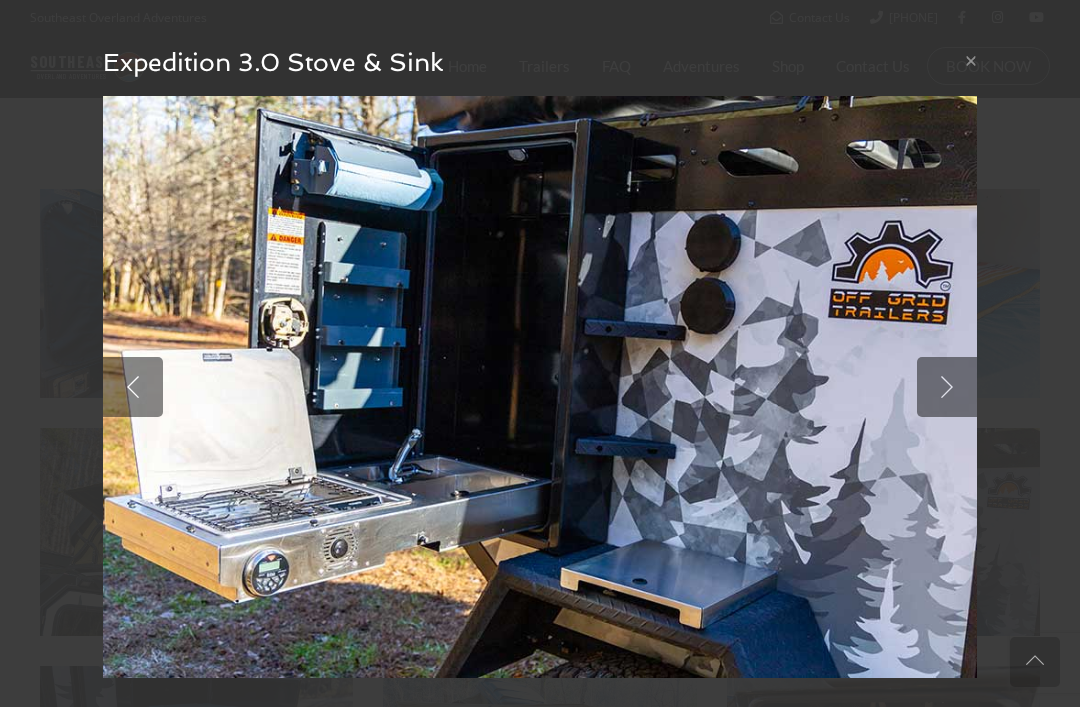 click at bounding box center [947, 387] 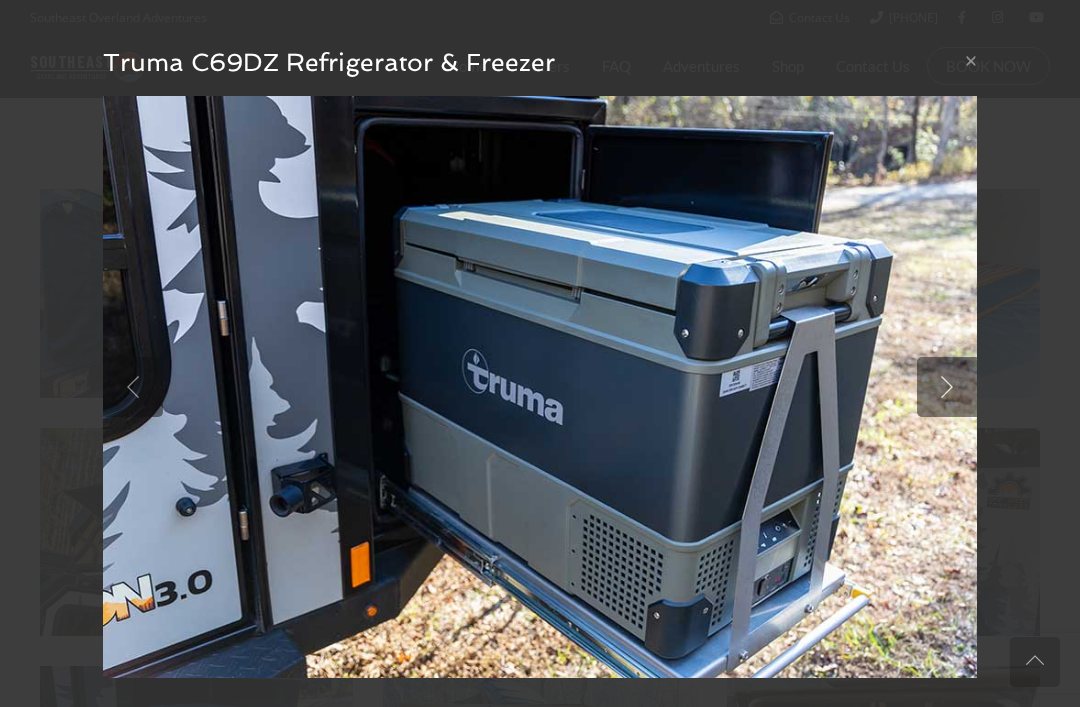 click at bounding box center [947, 387] 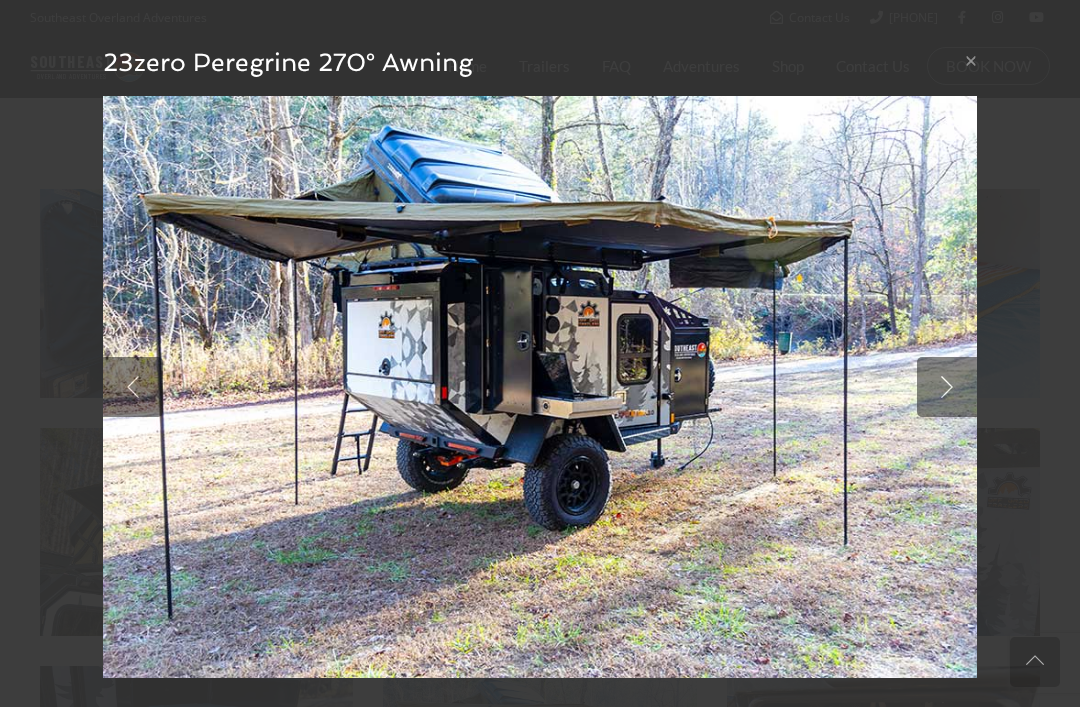 click at bounding box center (947, 387) 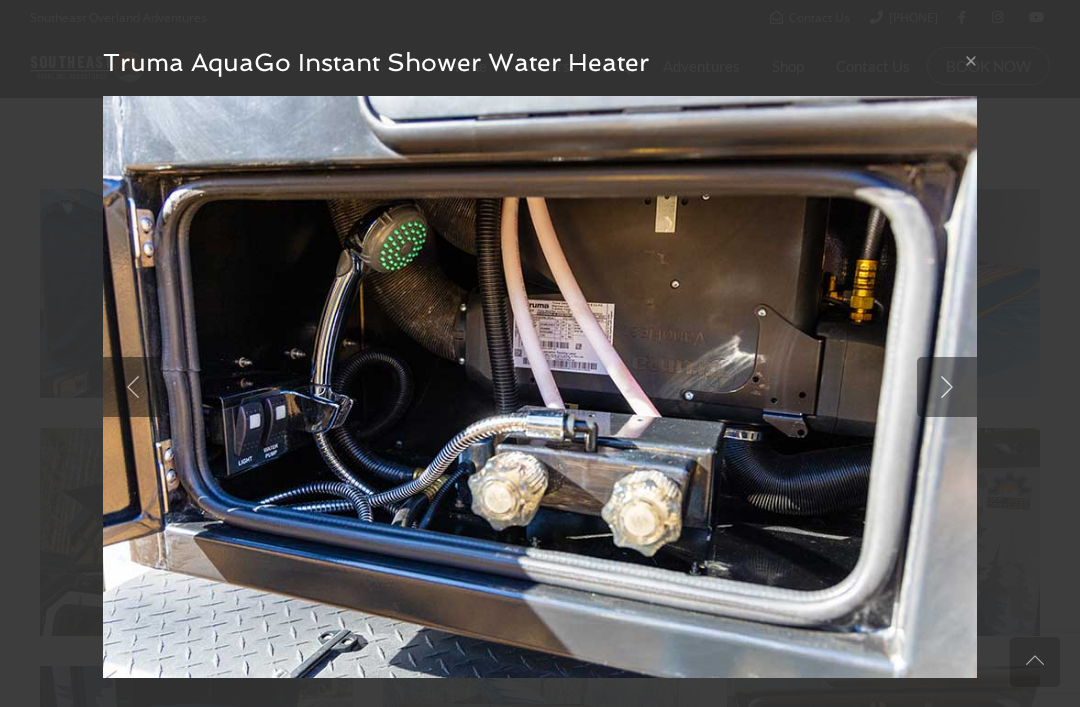 click at bounding box center [947, 387] 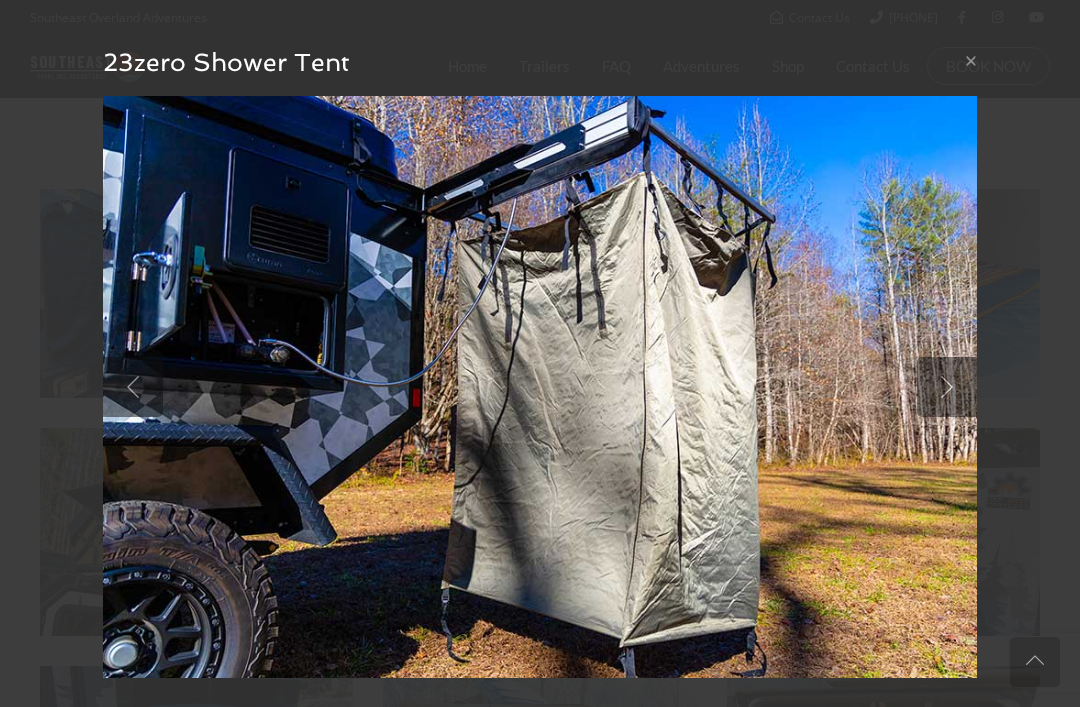 click at bounding box center [947, 387] 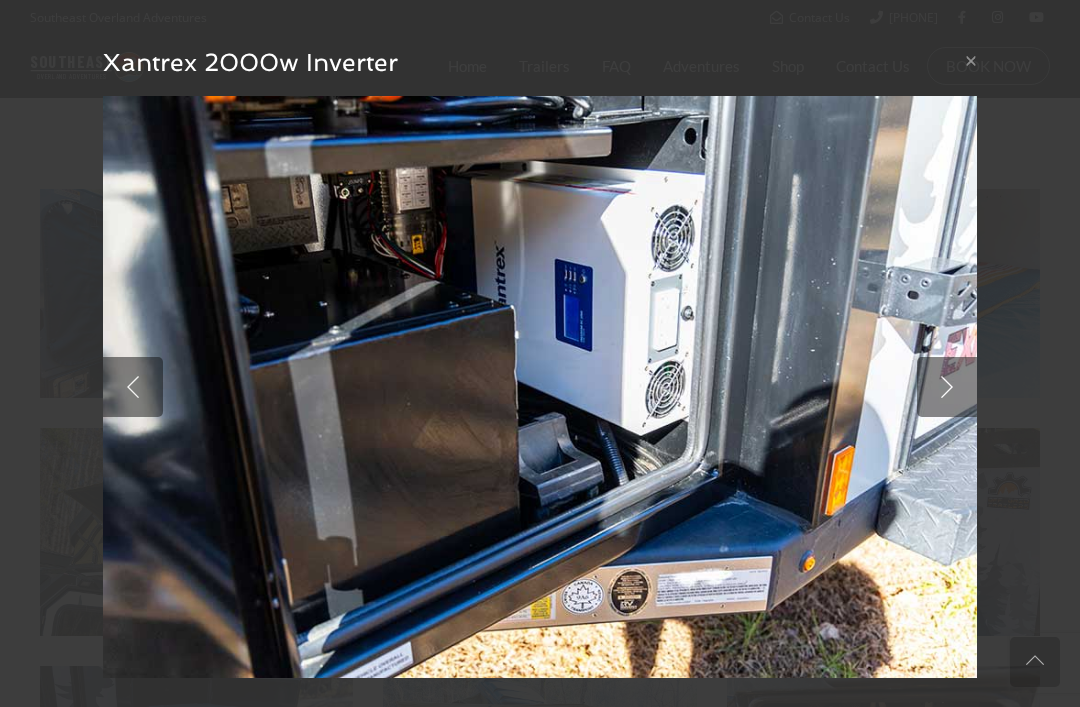 click at bounding box center (947, 387) 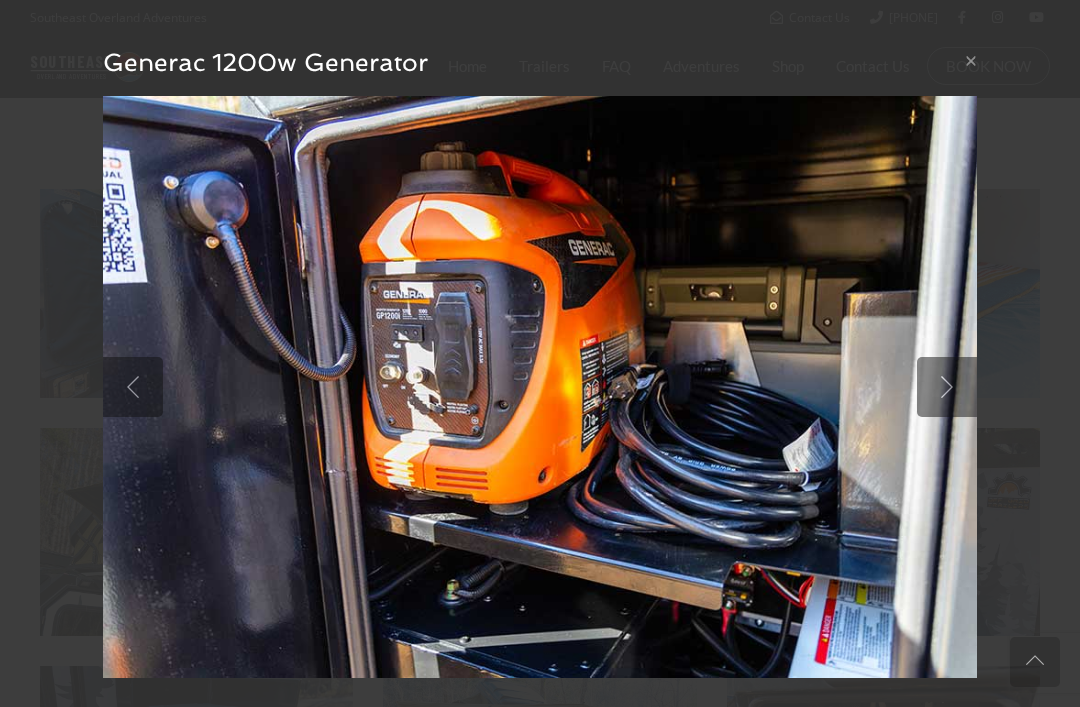 click at bounding box center [947, 387] 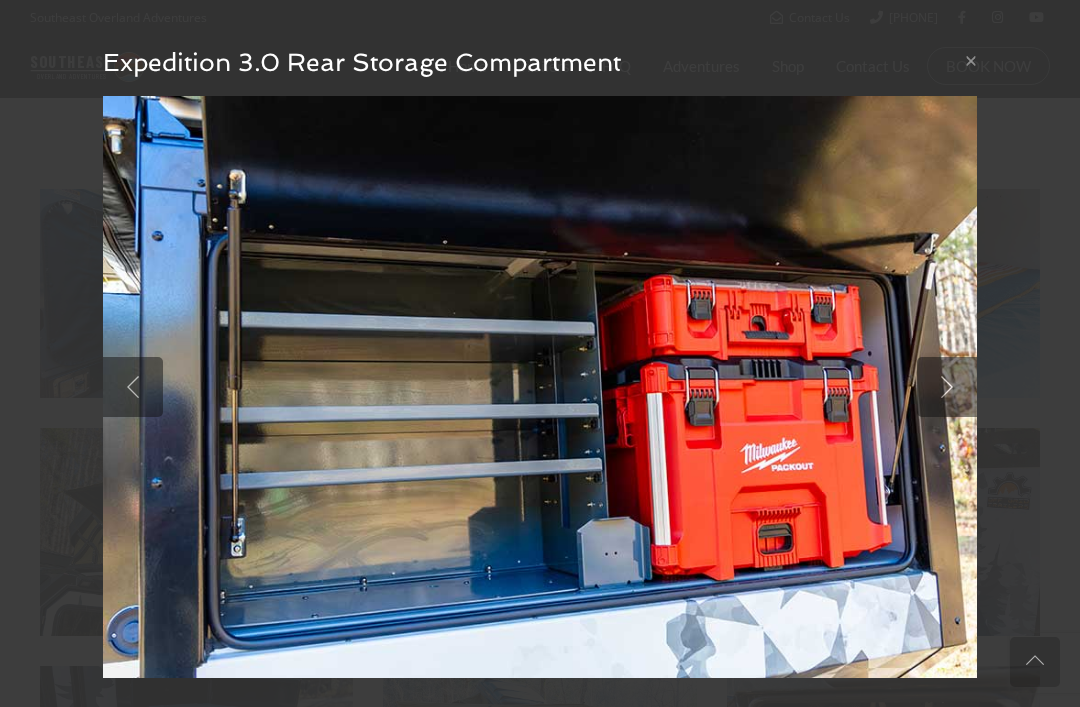 click at bounding box center [947, 387] 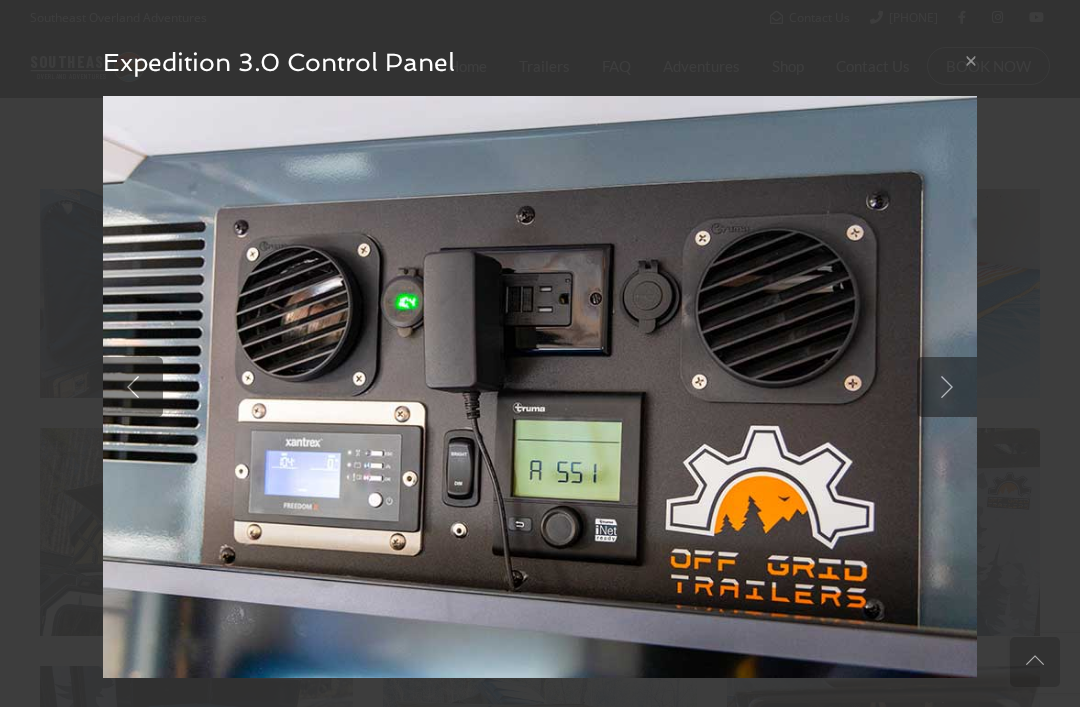 click at bounding box center [947, 387] 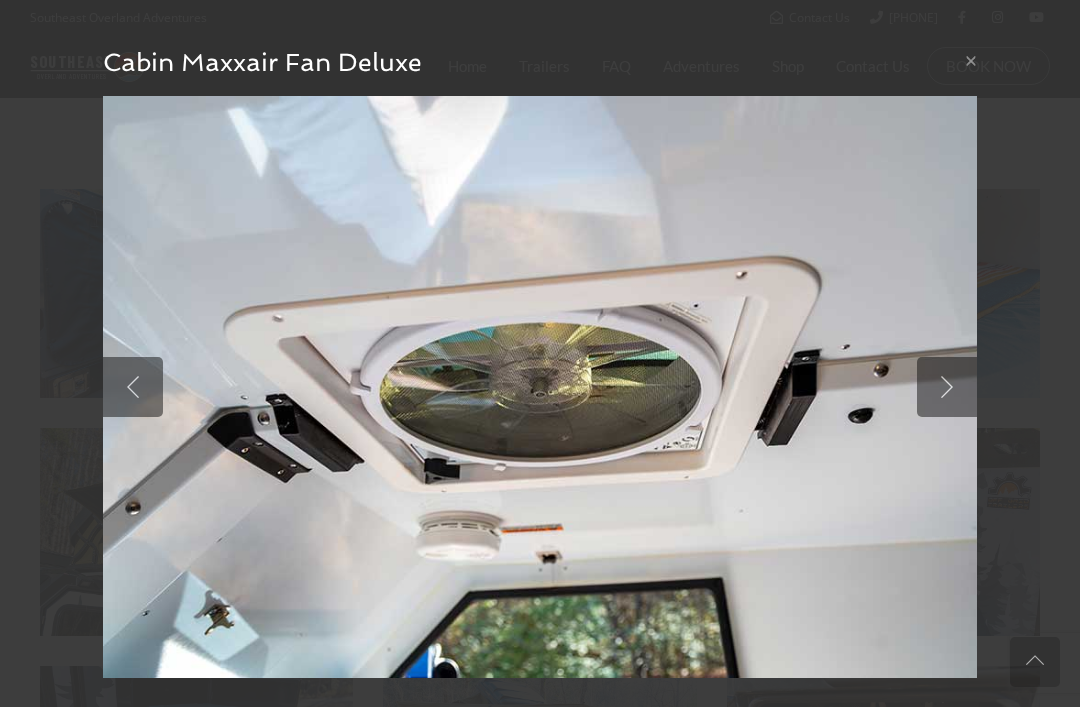 click at bounding box center (947, 387) 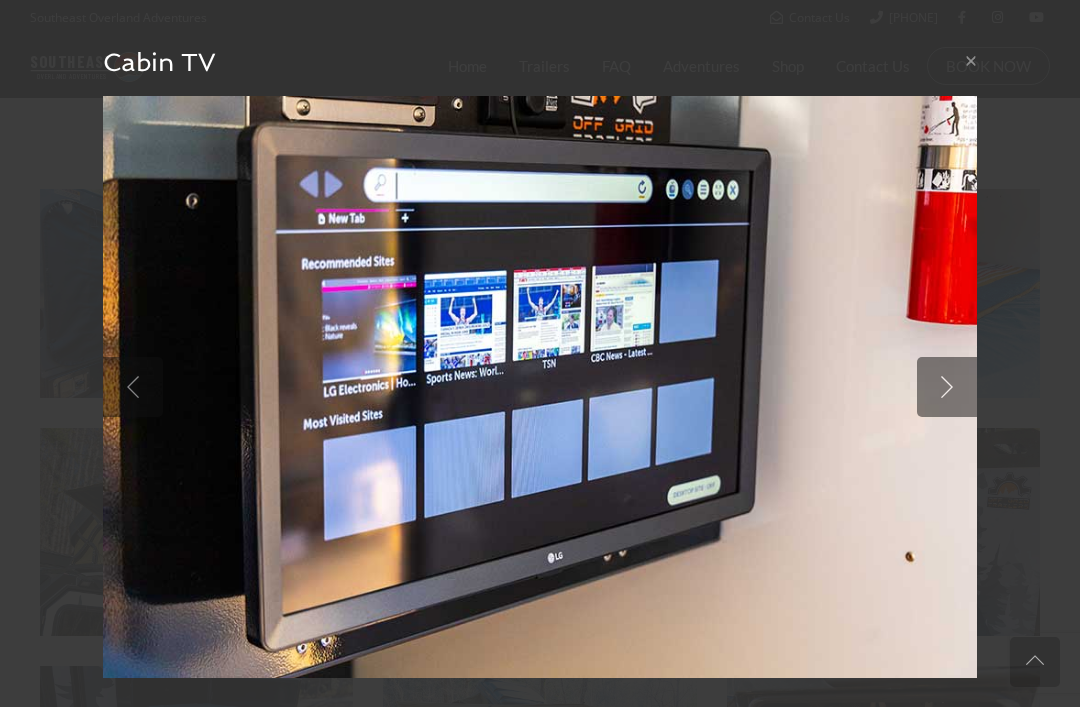 click at bounding box center (947, 387) 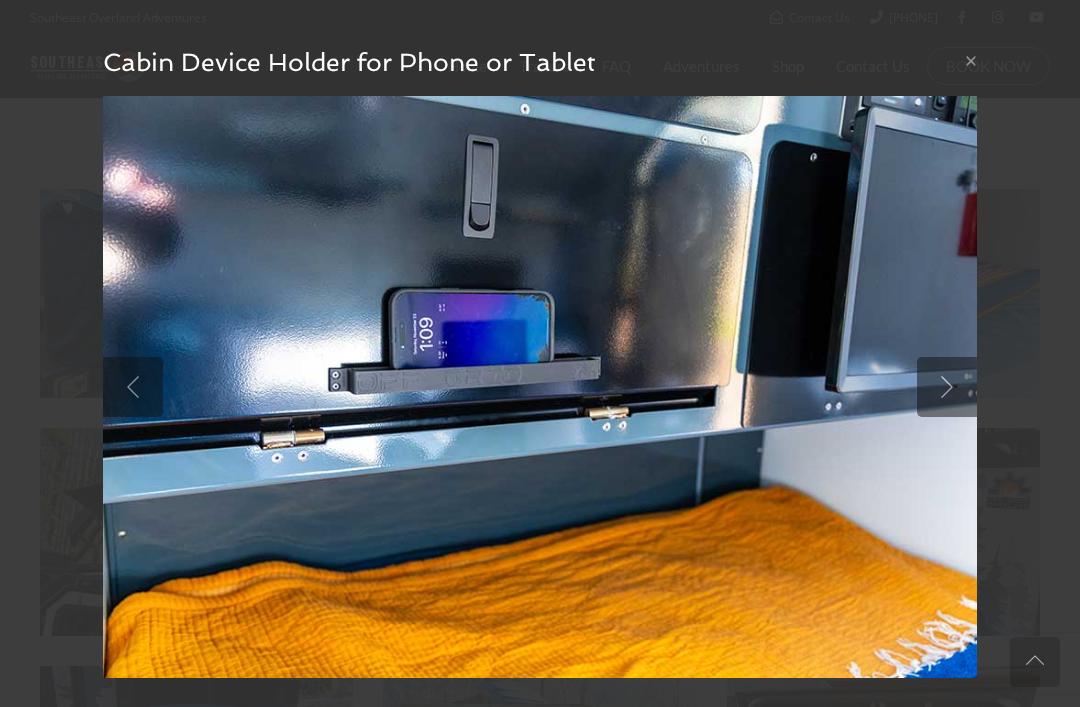 click at bounding box center [947, 387] 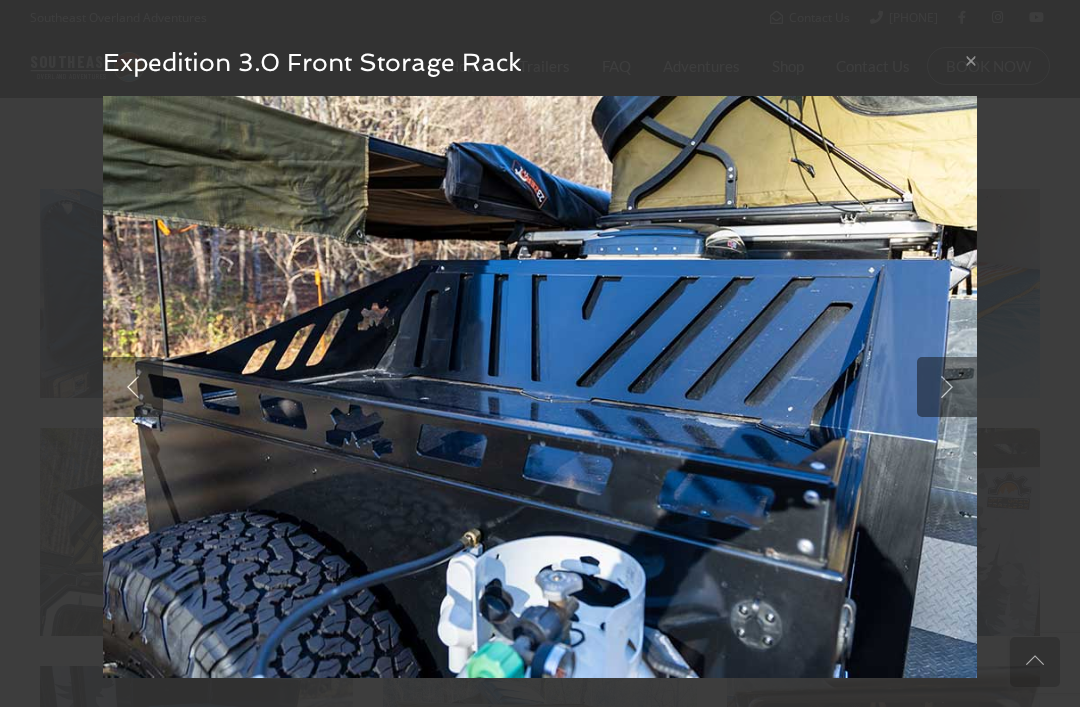 click at bounding box center [947, 387] 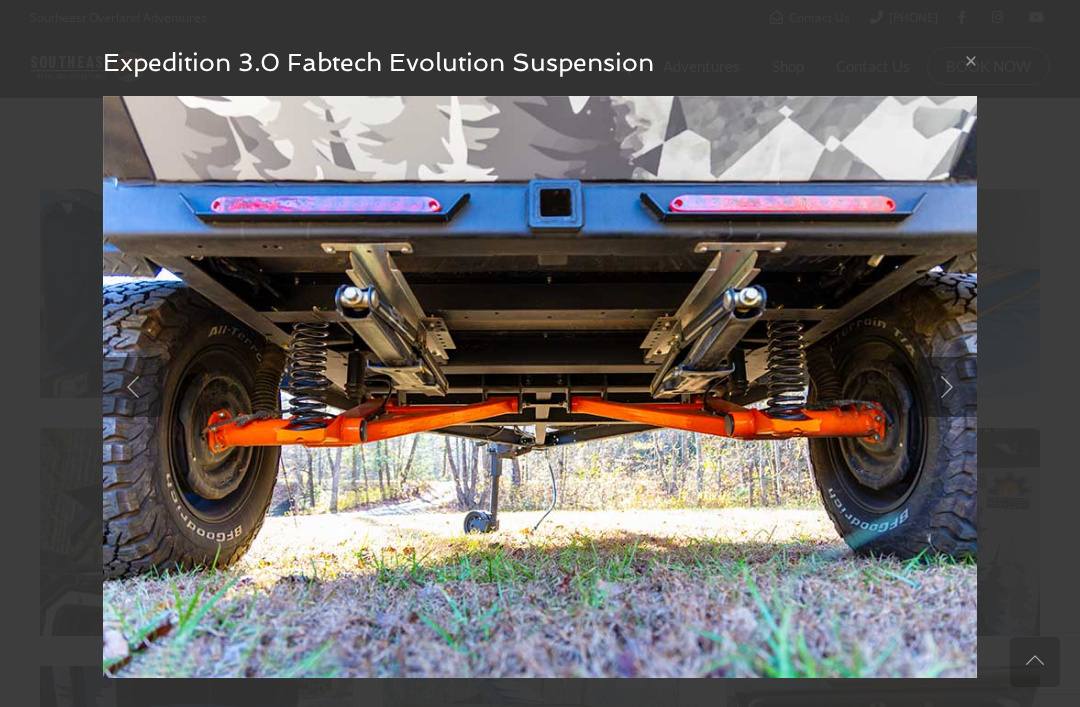 click at bounding box center (947, 387) 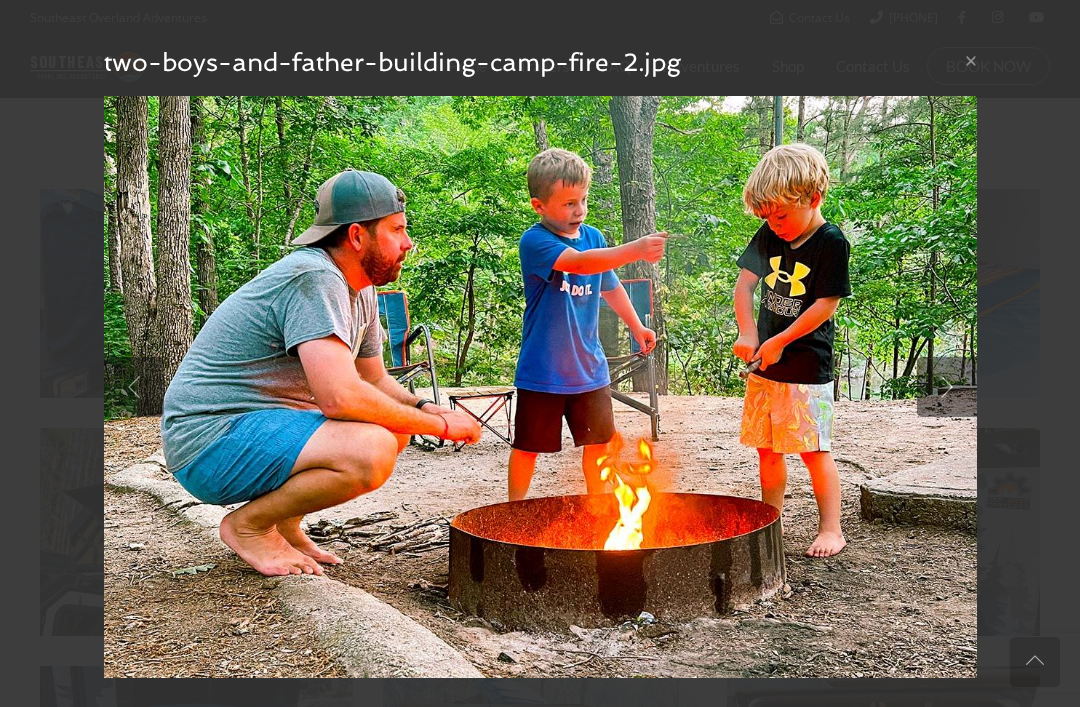 click at bounding box center (947, 387) 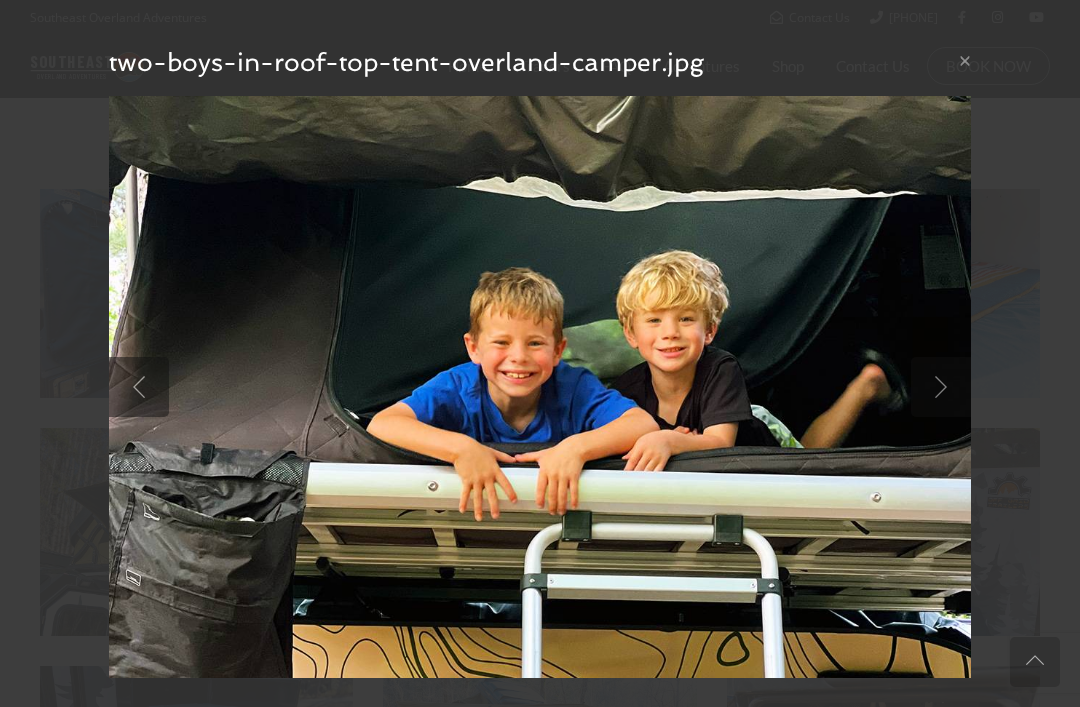 click at bounding box center [941, 387] 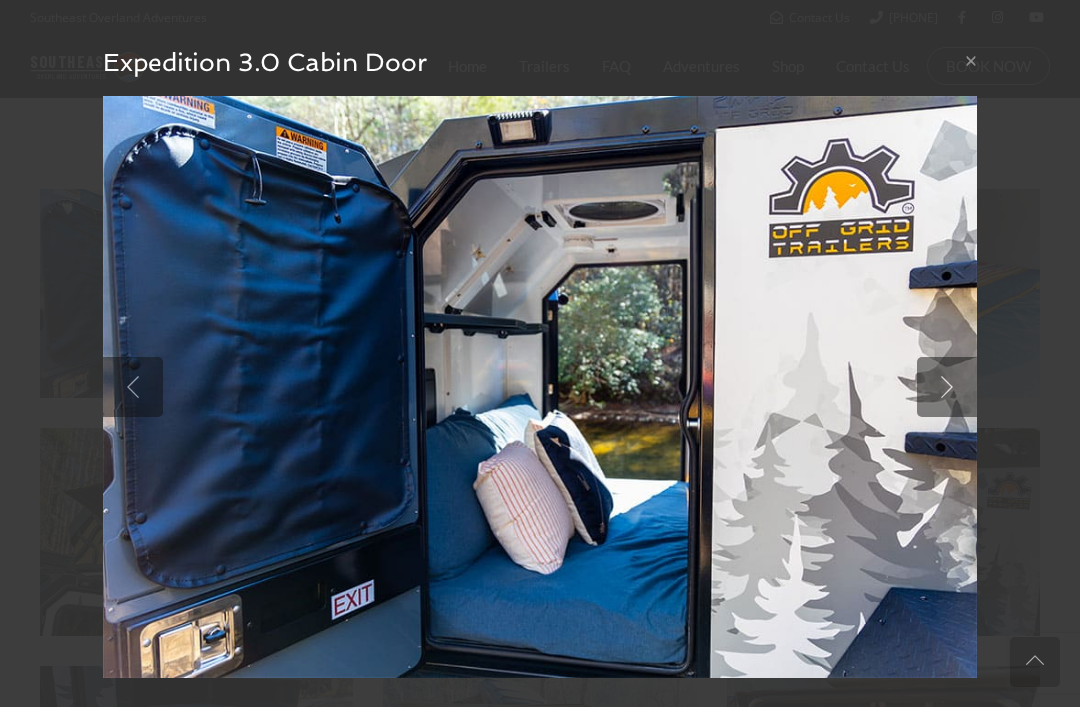 click on "×" at bounding box center (971, 60) 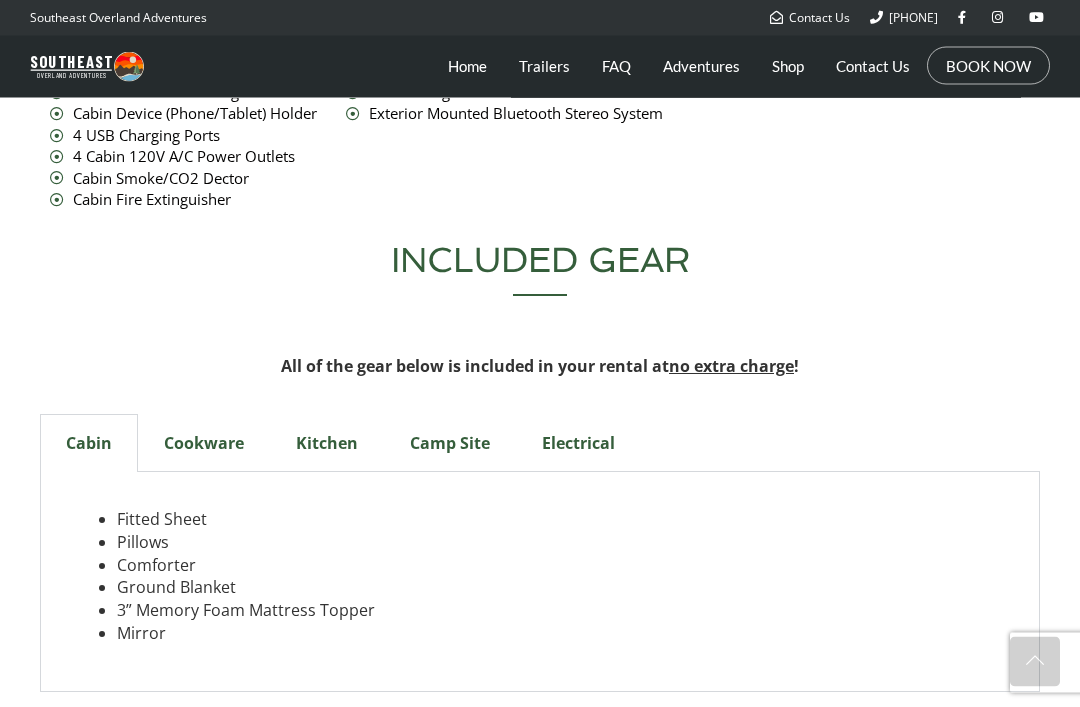 scroll, scrollTop: 6524, scrollLeft: 0, axis: vertical 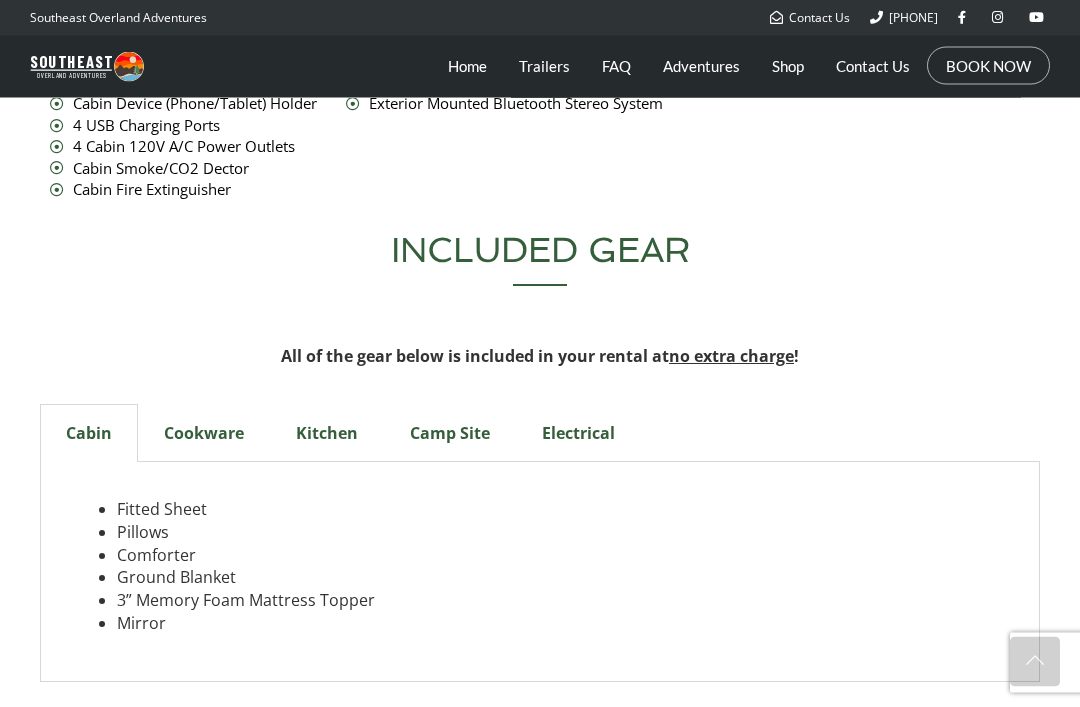 click on "Electrical" at bounding box center [578, 434] 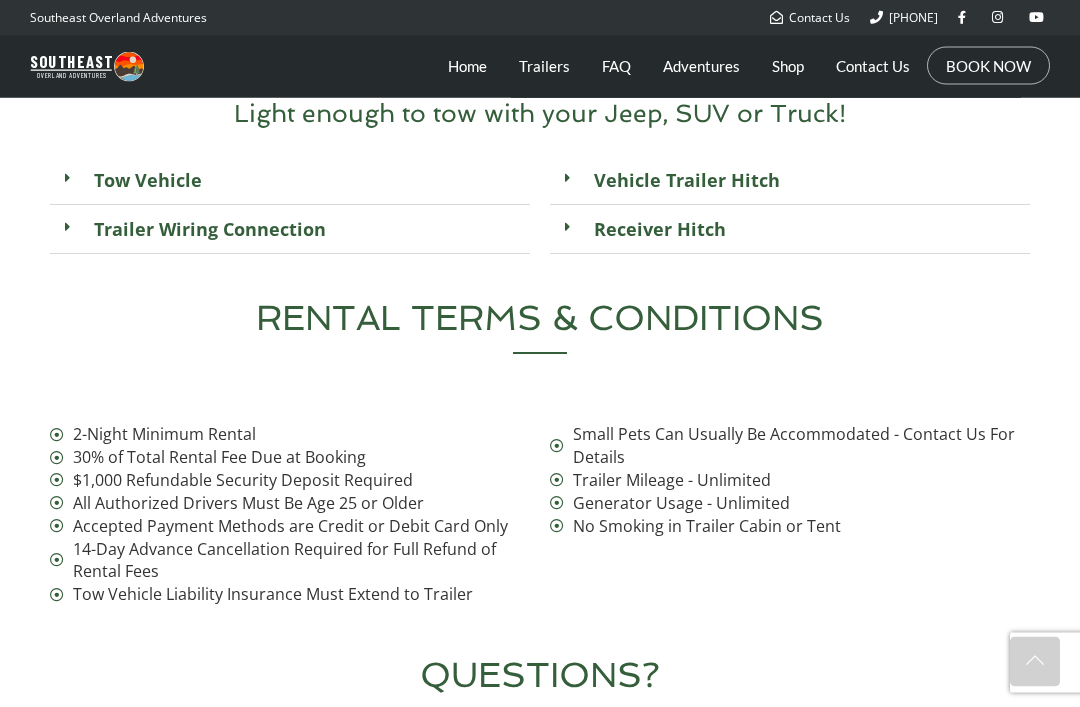 scroll, scrollTop: 7637, scrollLeft: 0, axis: vertical 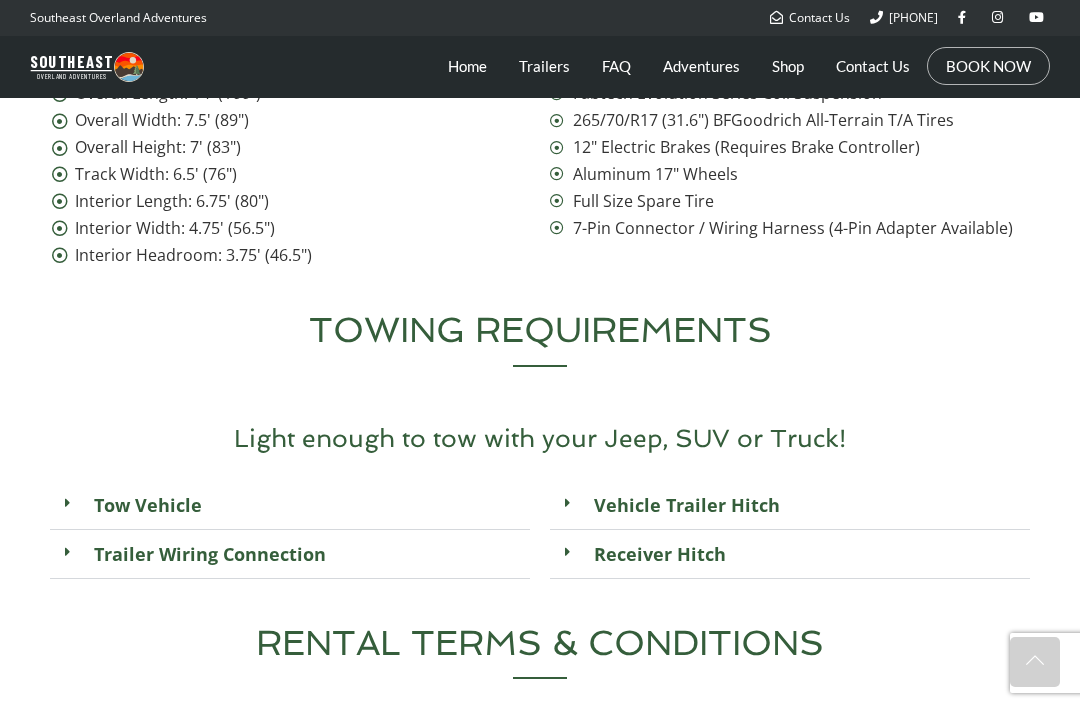 click on "Vehicle Trailer Hitch" at bounding box center (790, 505) 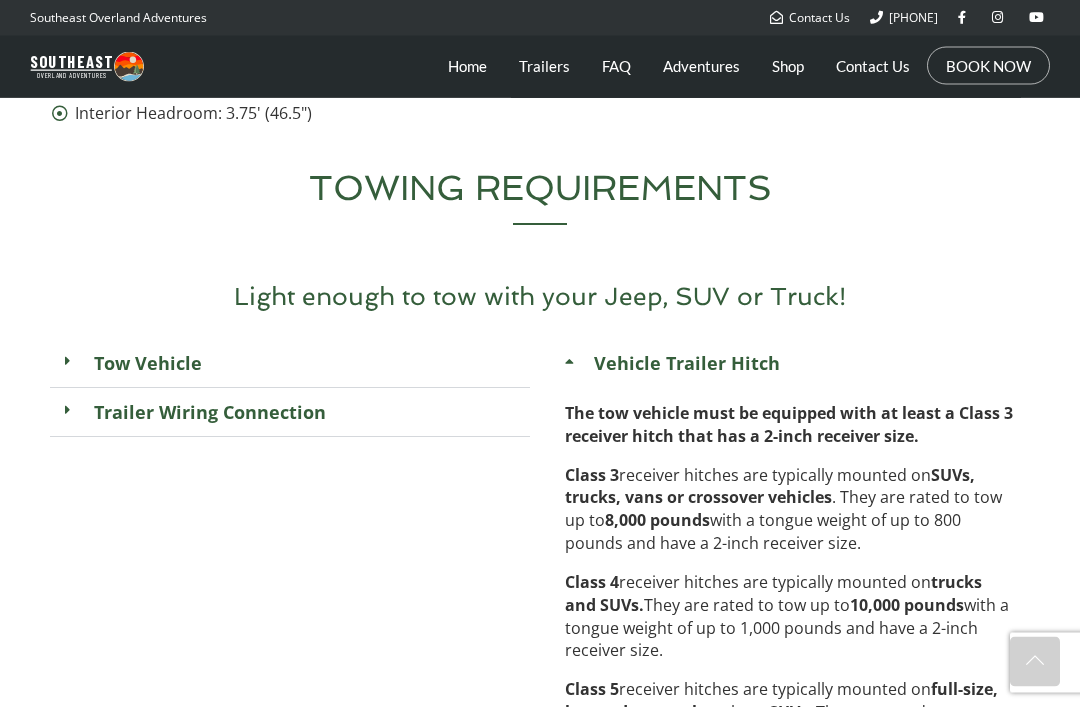 scroll, scrollTop: 7454, scrollLeft: 0, axis: vertical 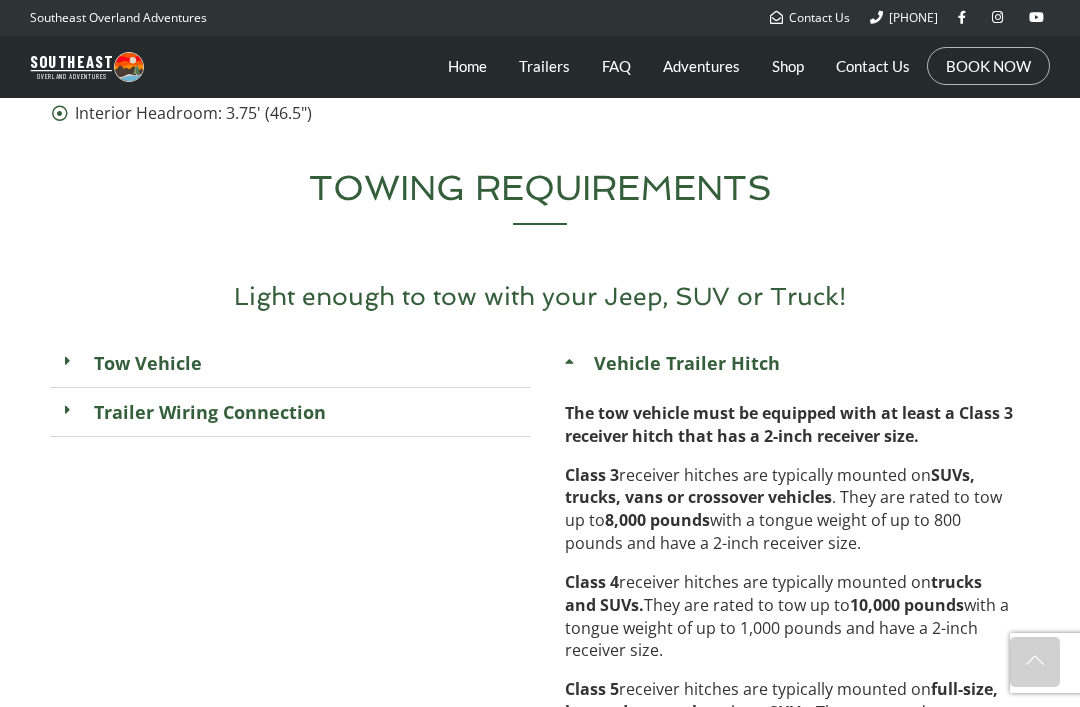 click at bounding box center (67, 410) 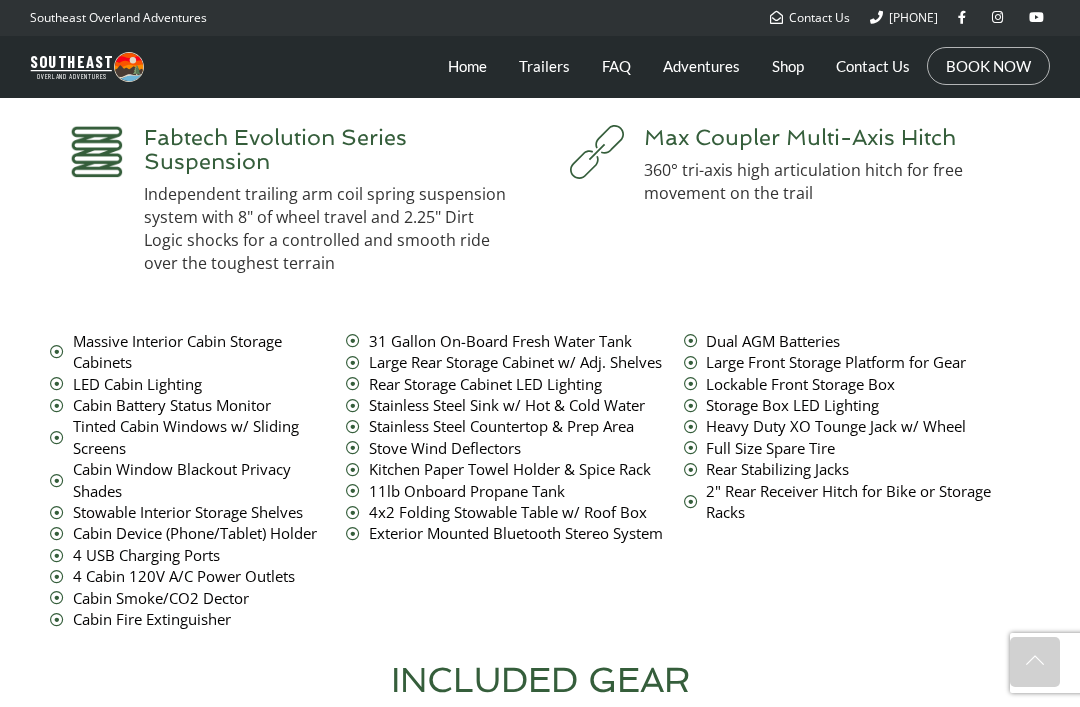scroll, scrollTop: 6089, scrollLeft: 0, axis: vertical 